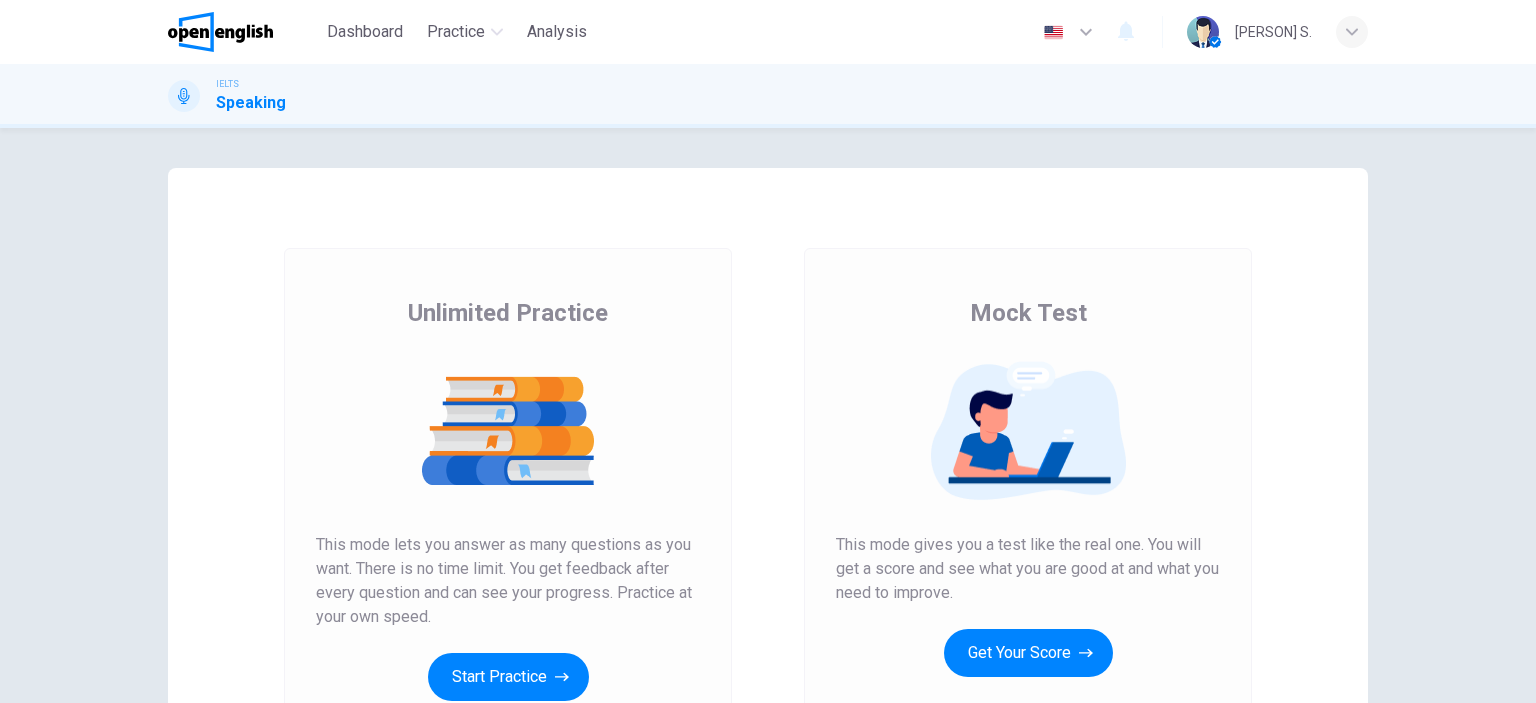 scroll, scrollTop: 0, scrollLeft: 0, axis: both 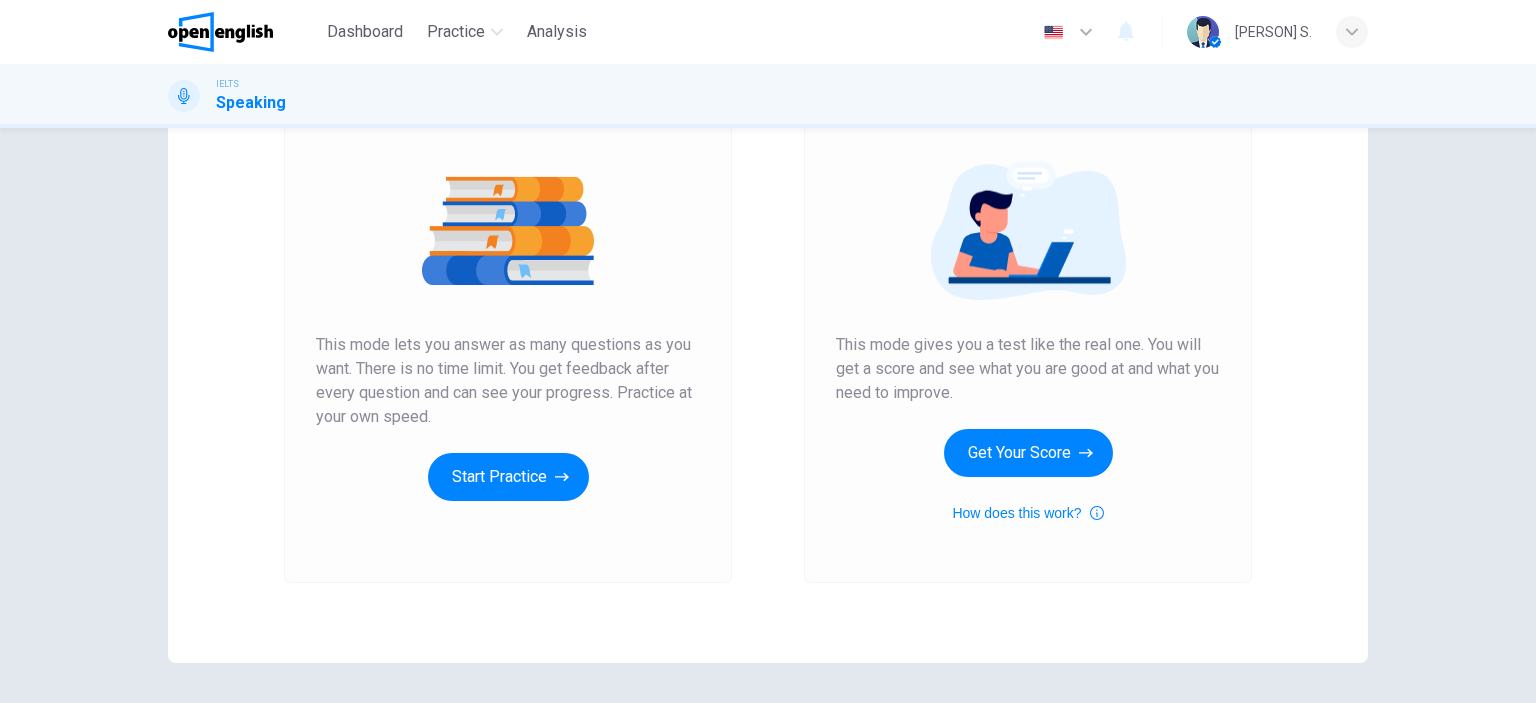 drag, startPoint x: 435, startPoint y: 345, endPoint x: 444, endPoint y: 362, distance: 19.235384 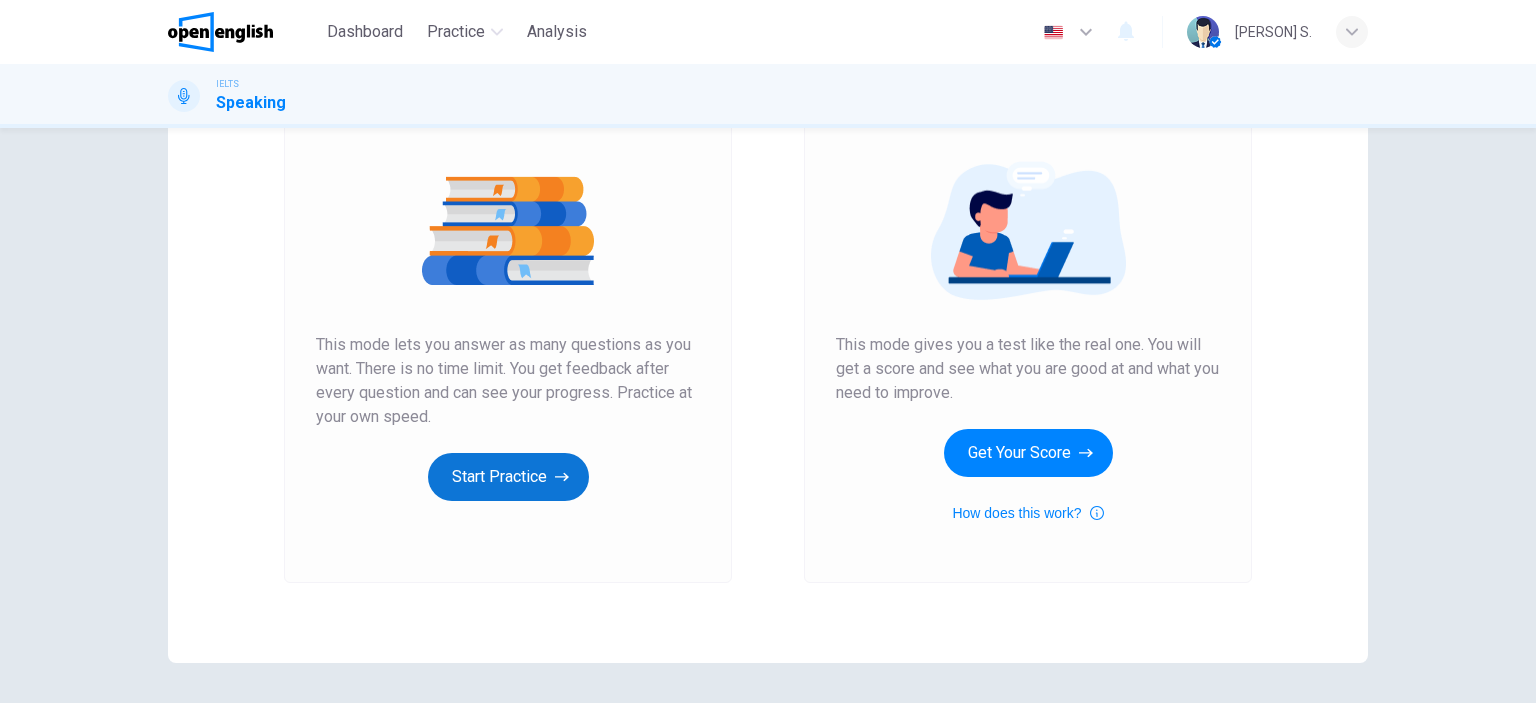click on "Start Practice" at bounding box center (508, 477) 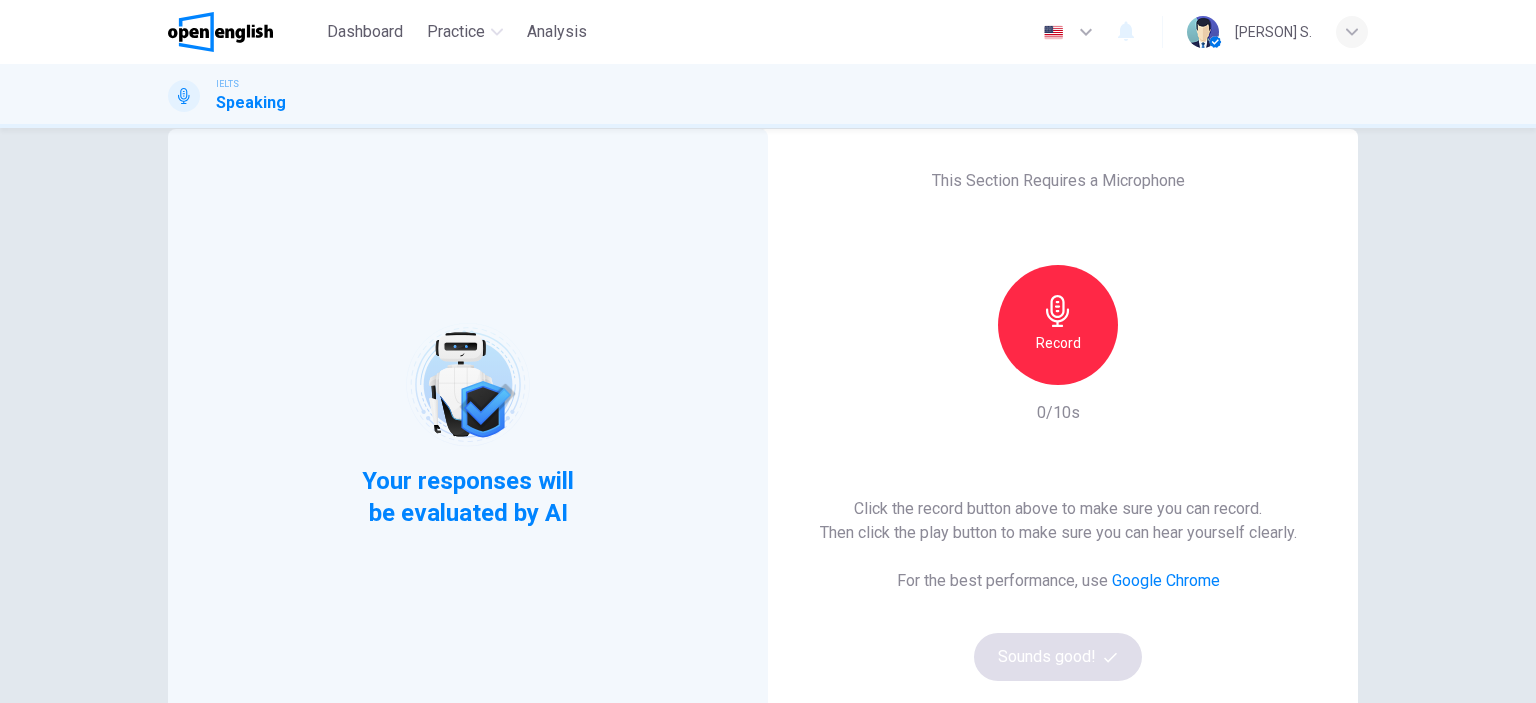 scroll, scrollTop: 0, scrollLeft: 0, axis: both 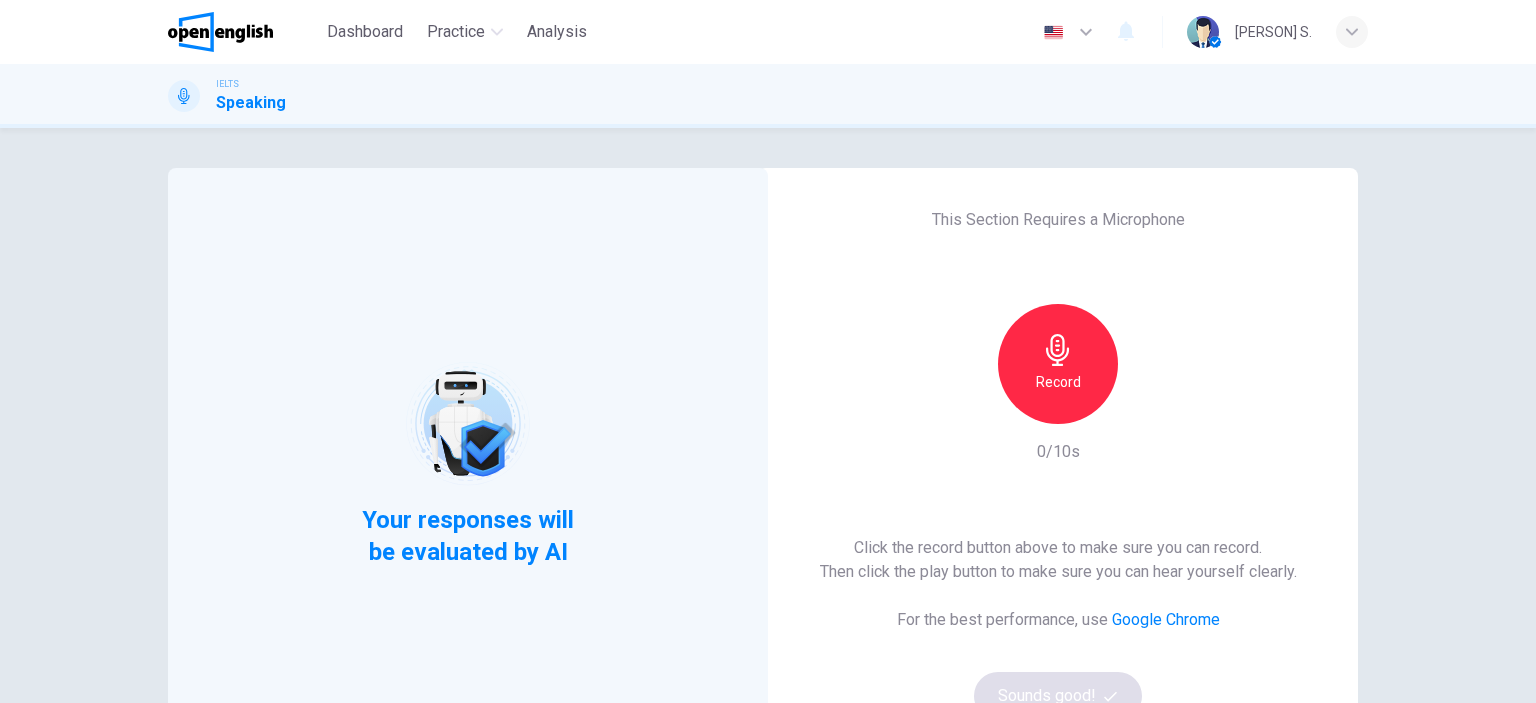drag, startPoint x: 360, startPoint y: 516, endPoint x: 470, endPoint y: 531, distance: 111.01801 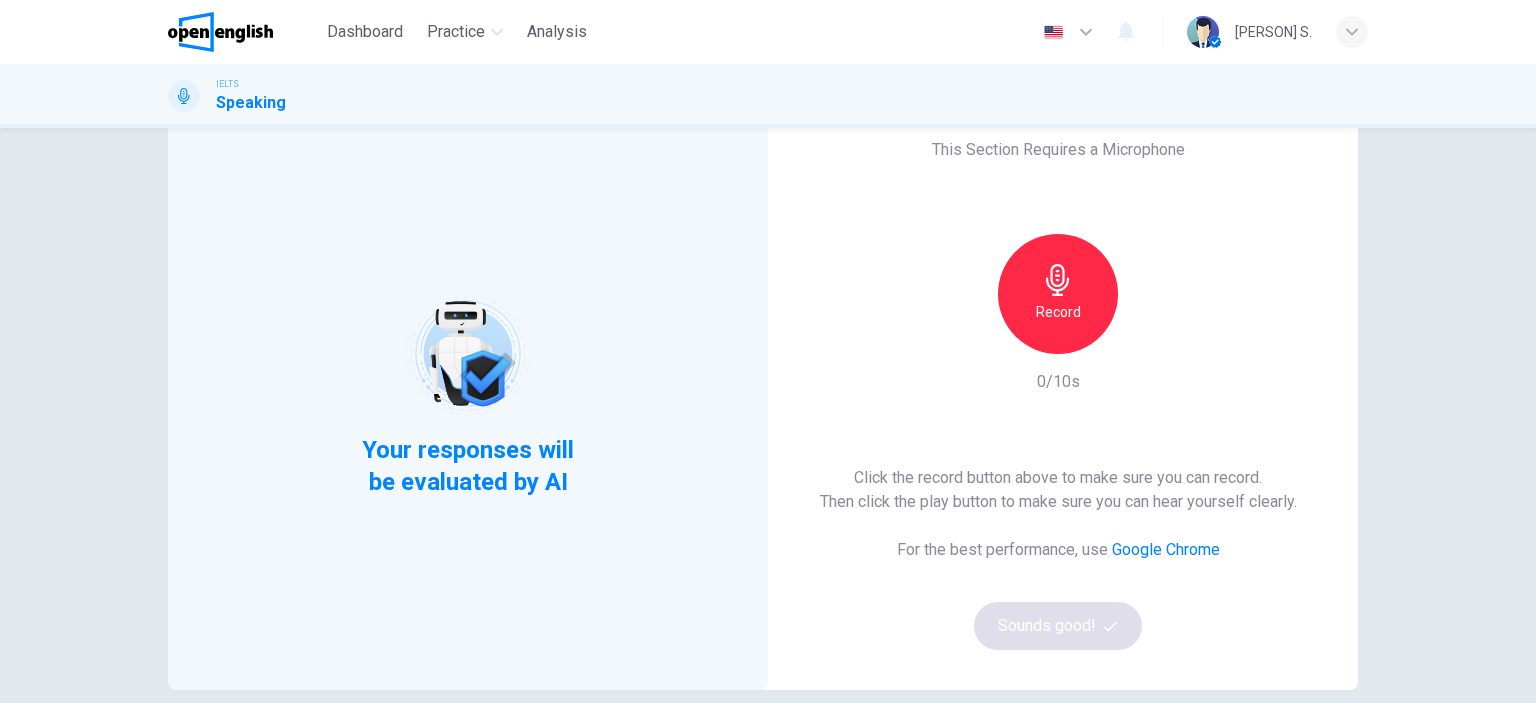 scroll, scrollTop: 100, scrollLeft: 0, axis: vertical 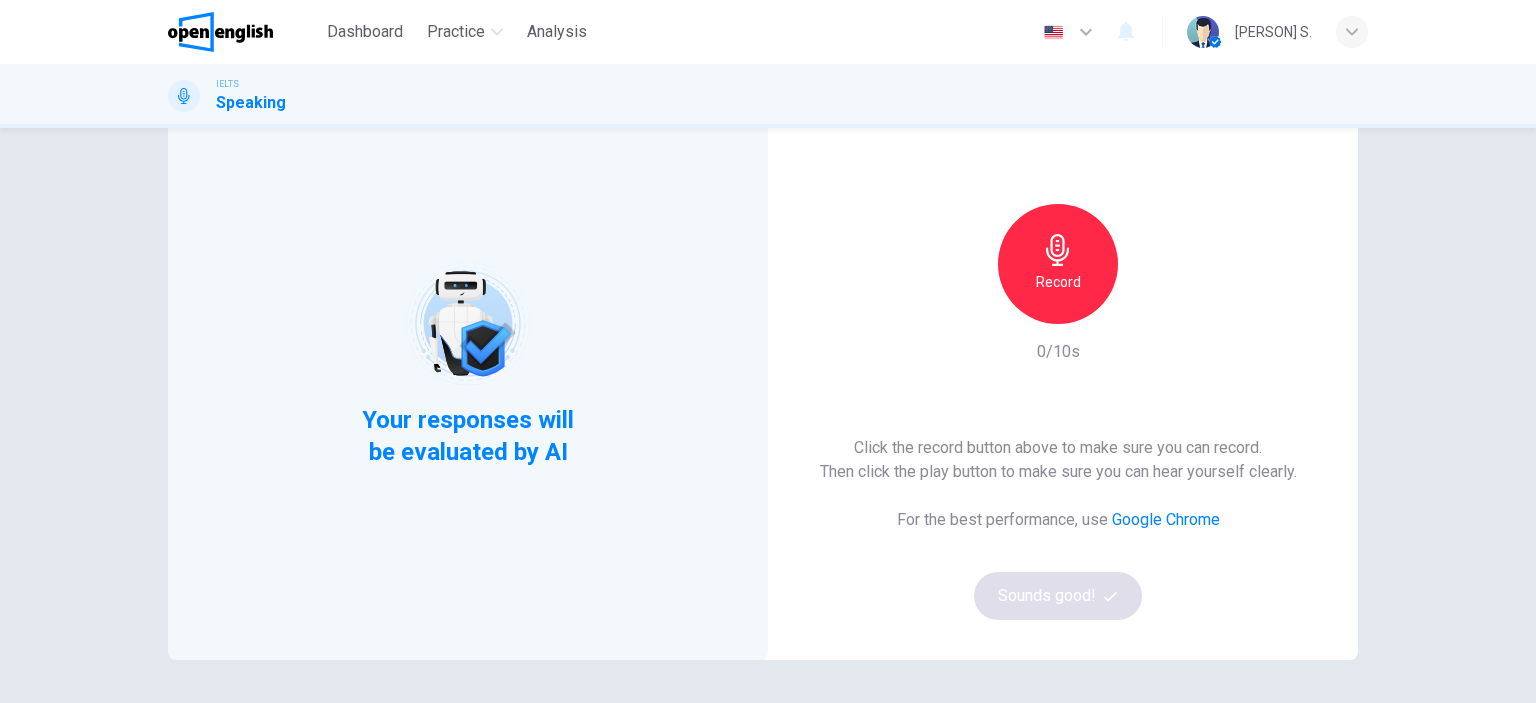 drag, startPoint x: 912, startPoint y: 463, endPoint x: 1046, endPoint y: 460, distance: 134.03358 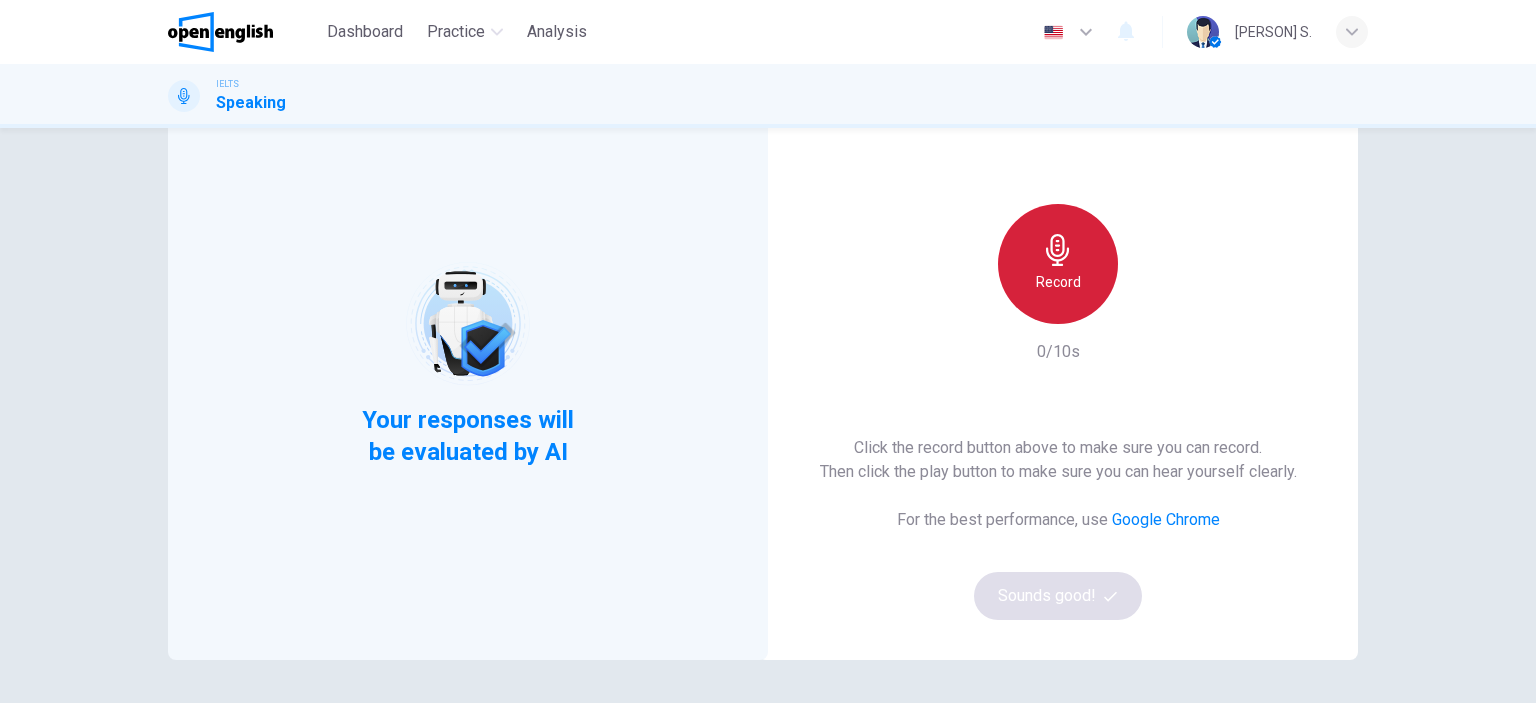 click on "Record" at bounding box center (1058, 264) 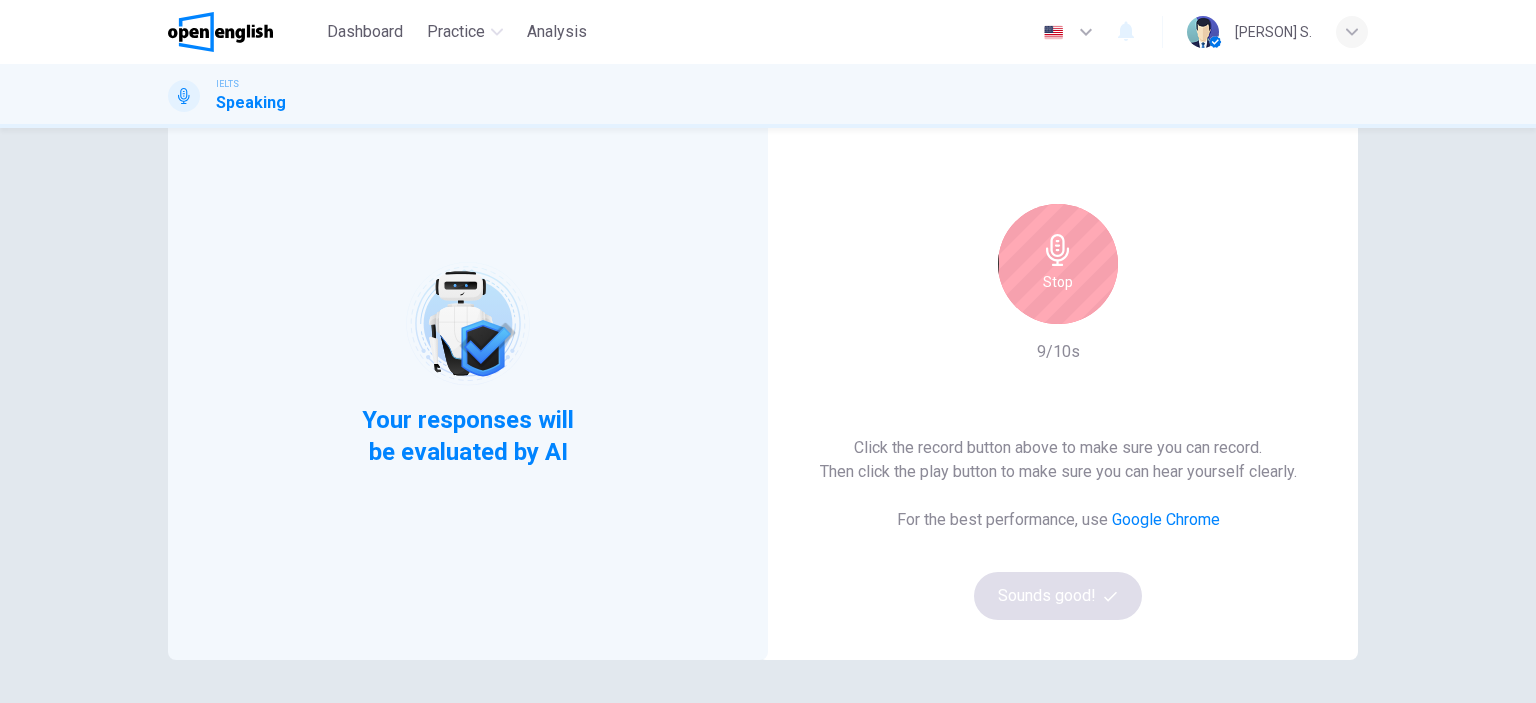 click 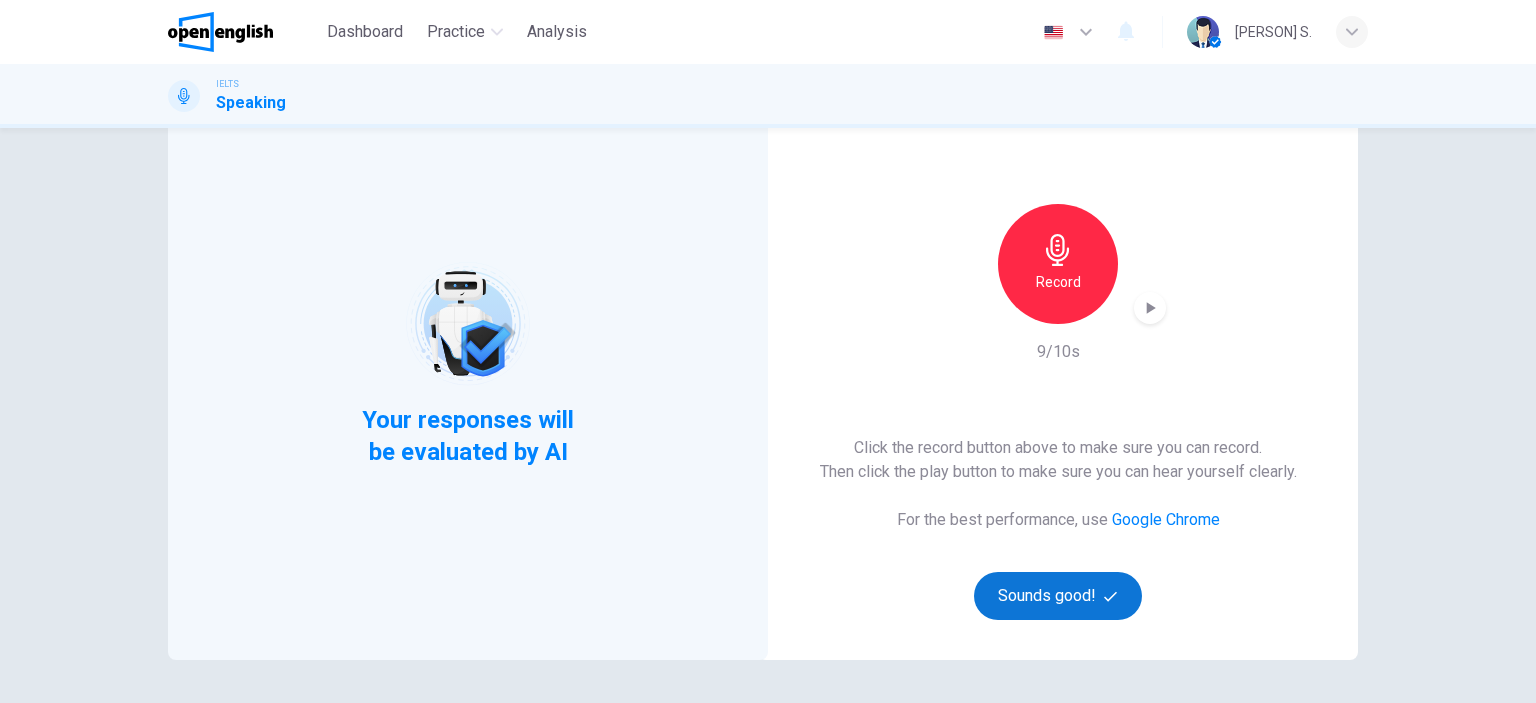 click on "Sounds good!" at bounding box center (1058, 596) 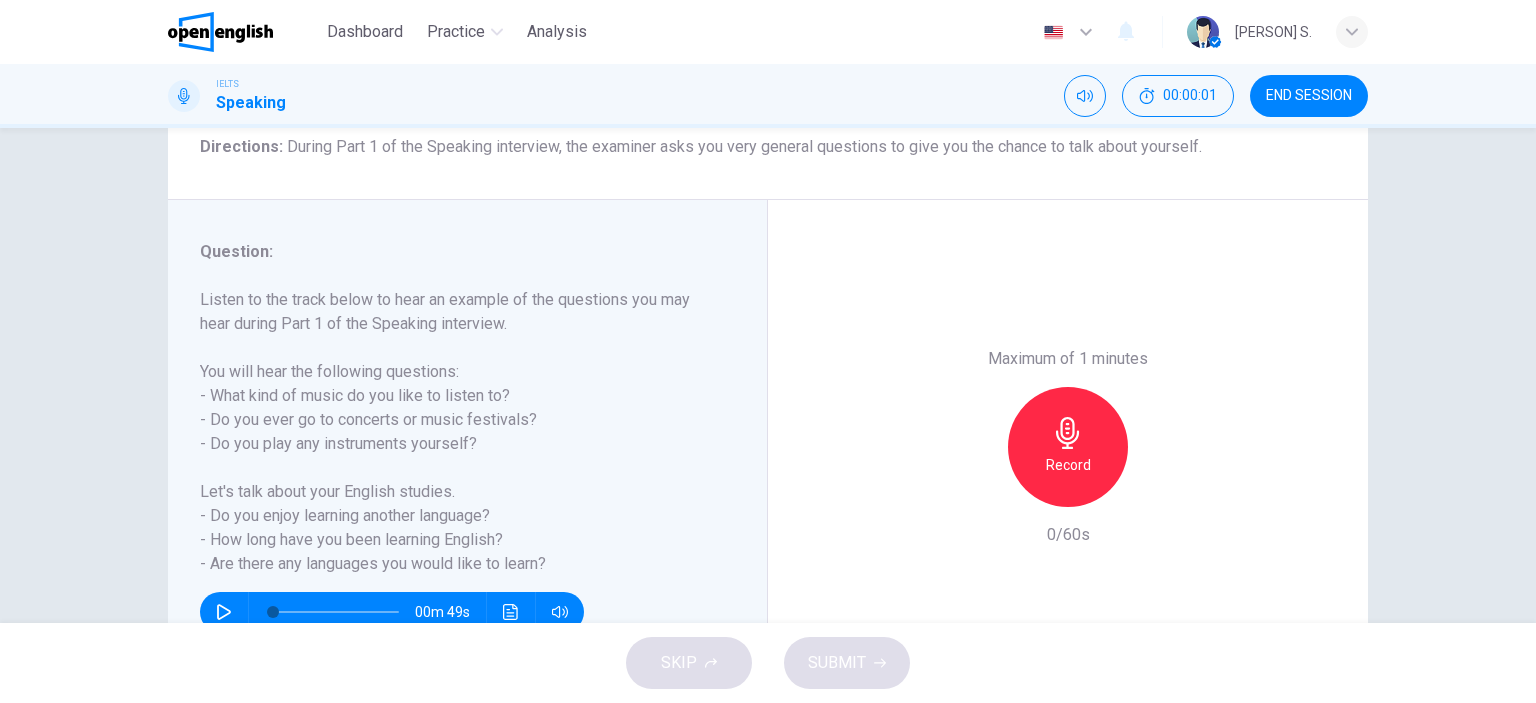 scroll, scrollTop: 200, scrollLeft: 0, axis: vertical 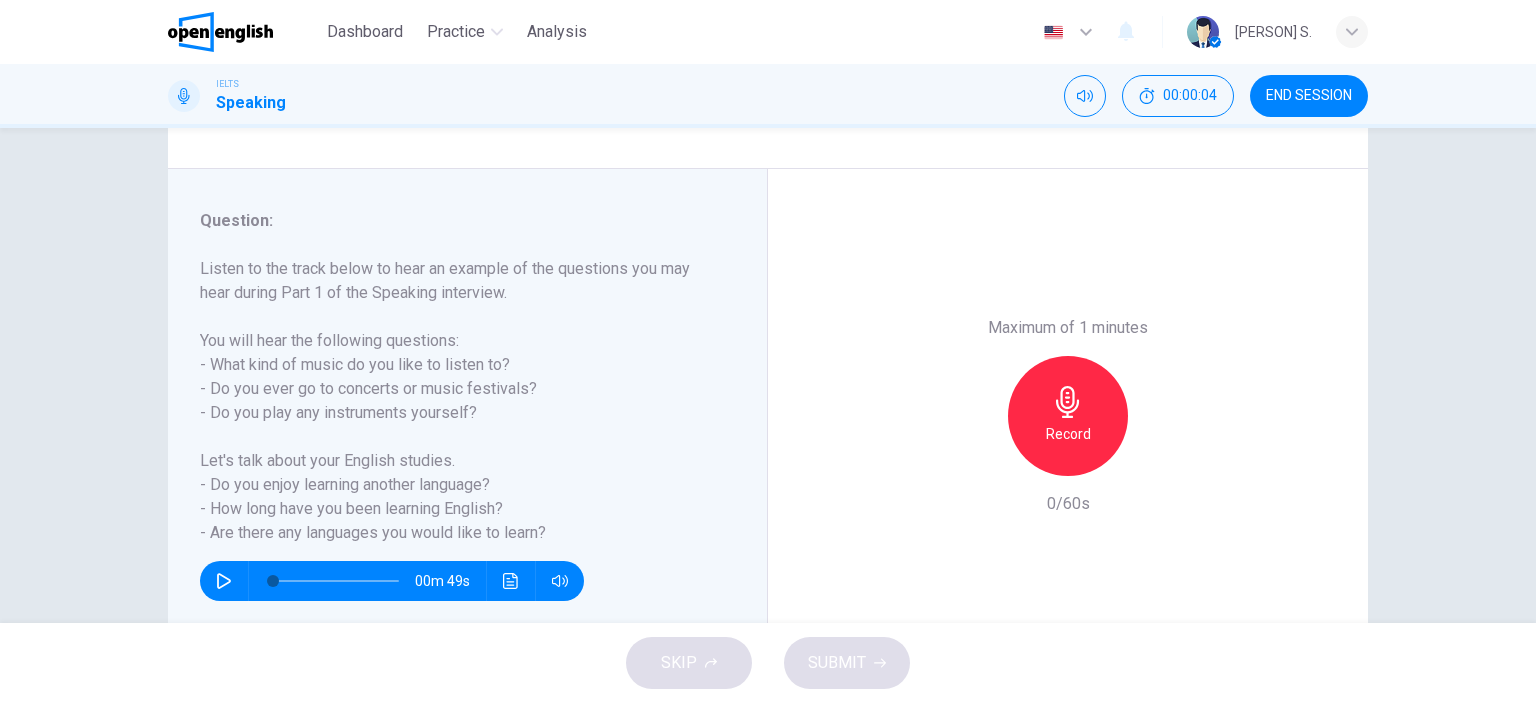 click on "Maximum of 1 minutes Record 0/60s" at bounding box center [1068, 416] 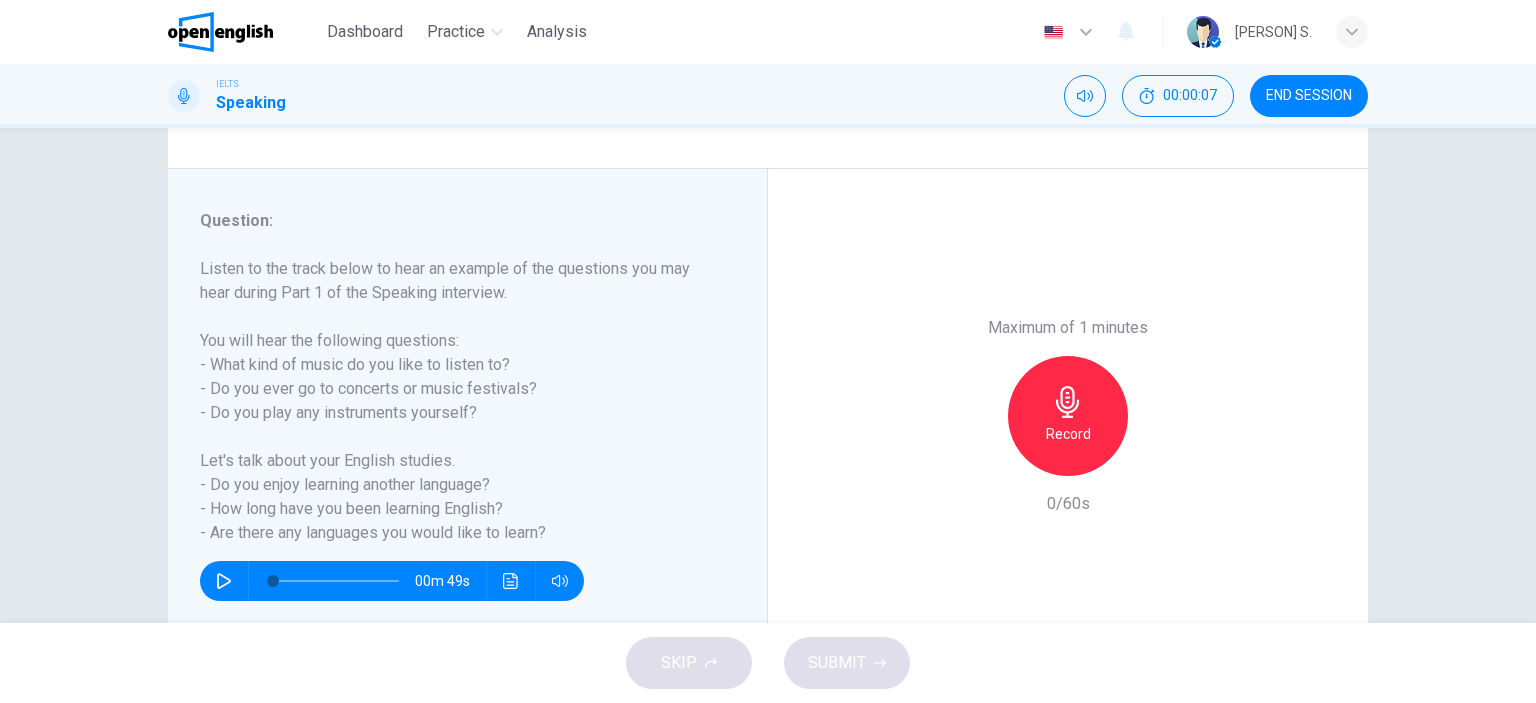 click at bounding box center (224, 581) 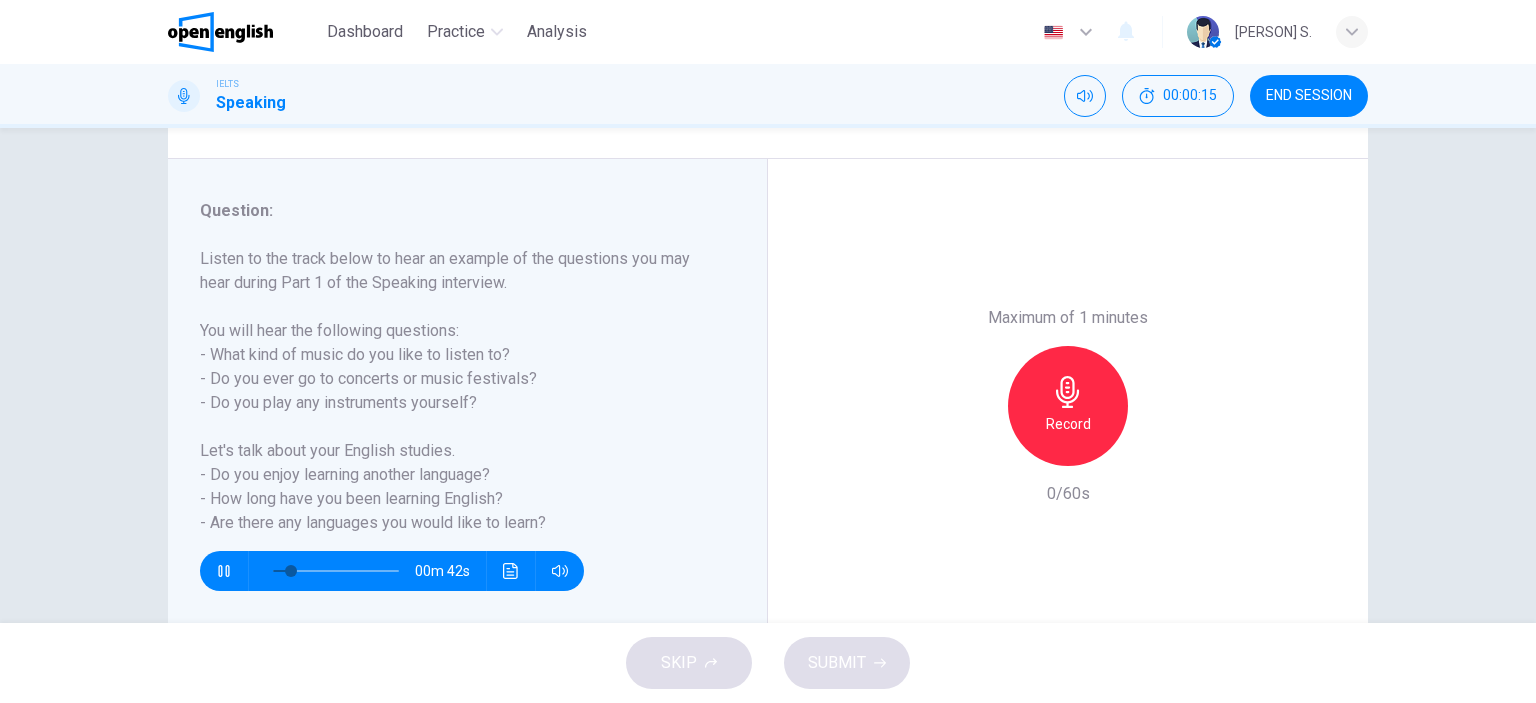 scroll, scrollTop: 180, scrollLeft: 0, axis: vertical 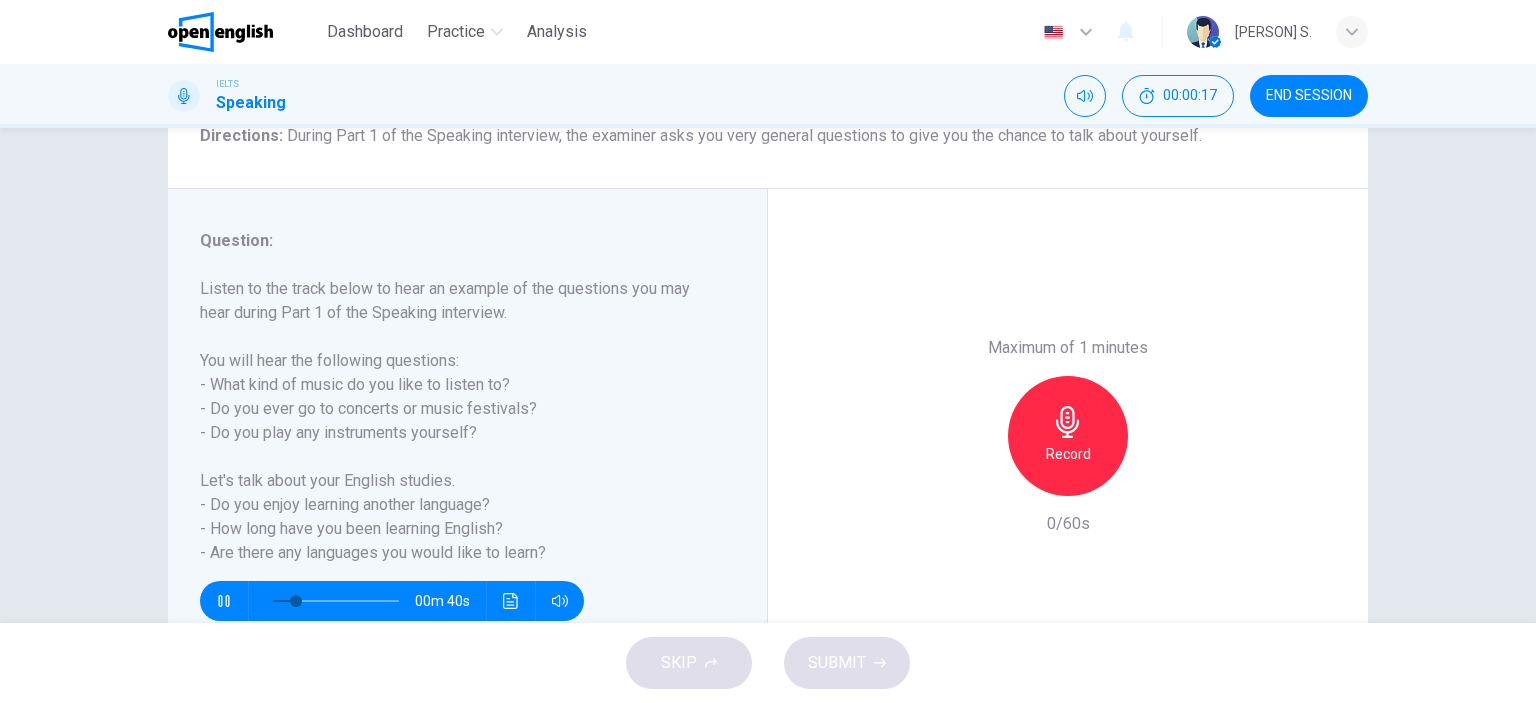 click at bounding box center [224, 601] 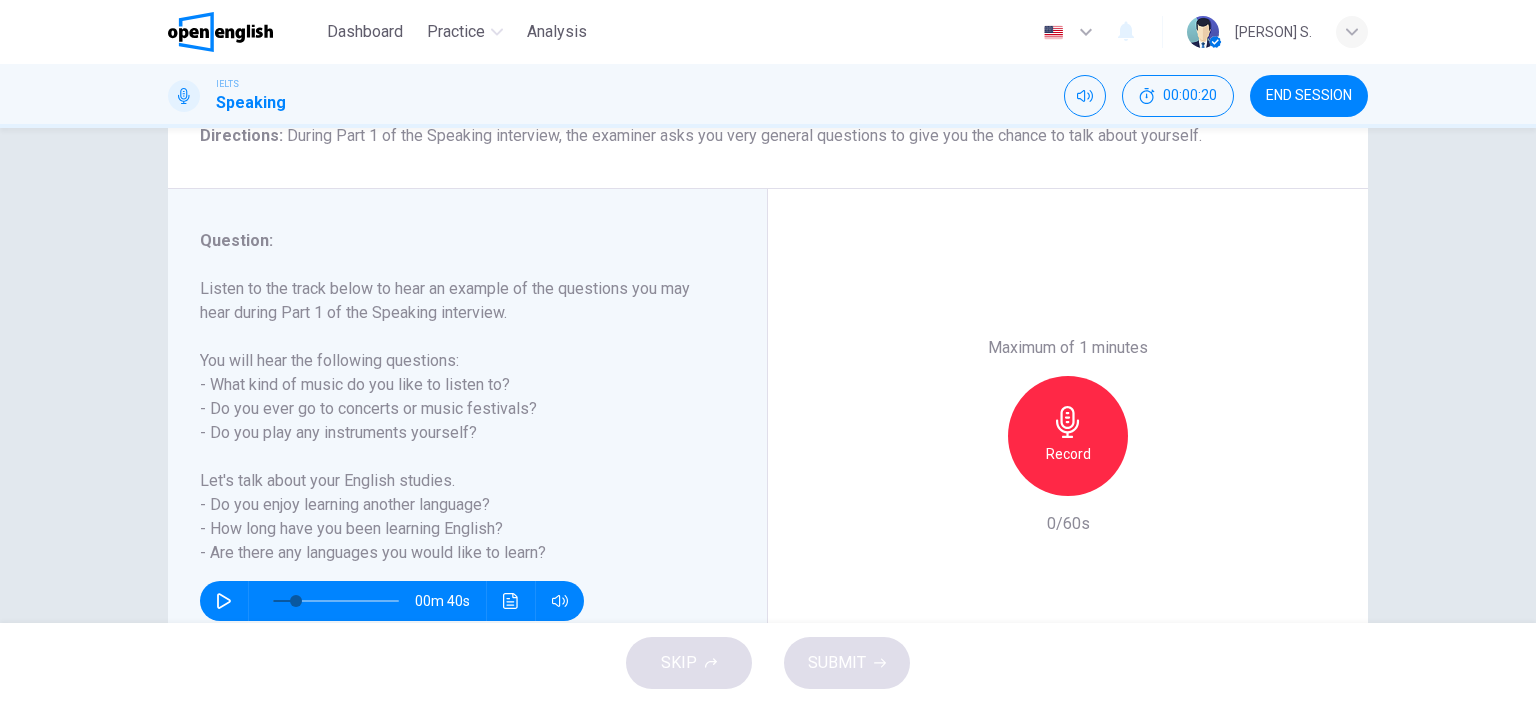 click at bounding box center (224, 601) 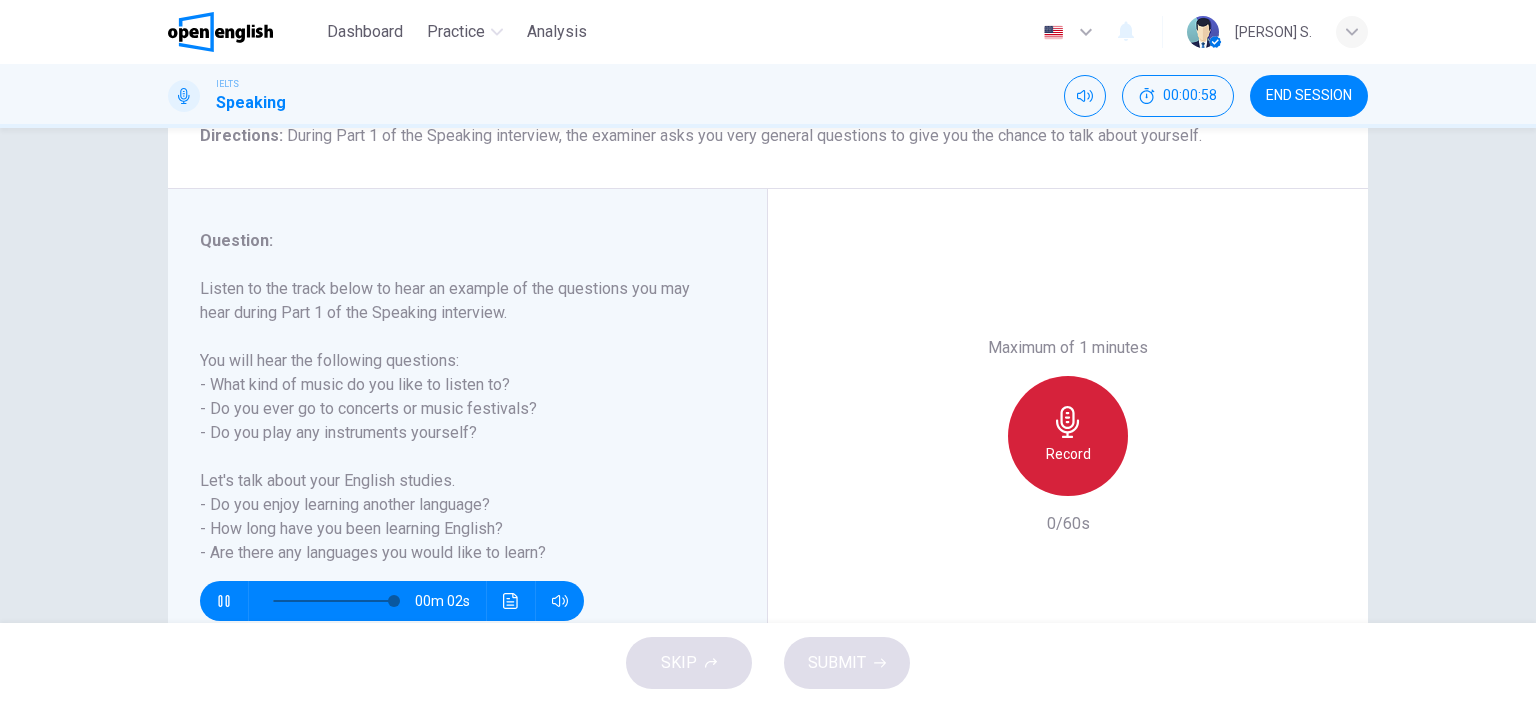 click on "Record" at bounding box center [1068, 436] 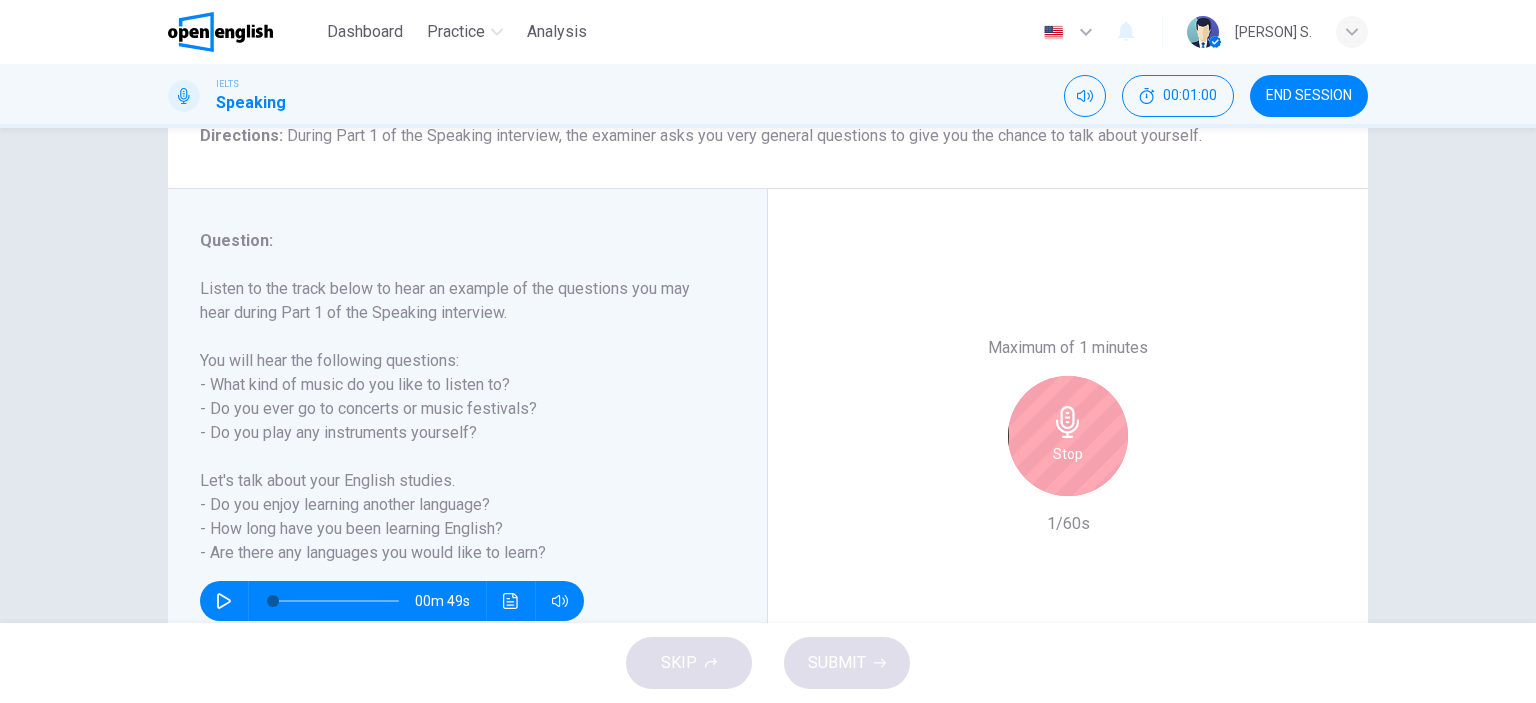 type on "*" 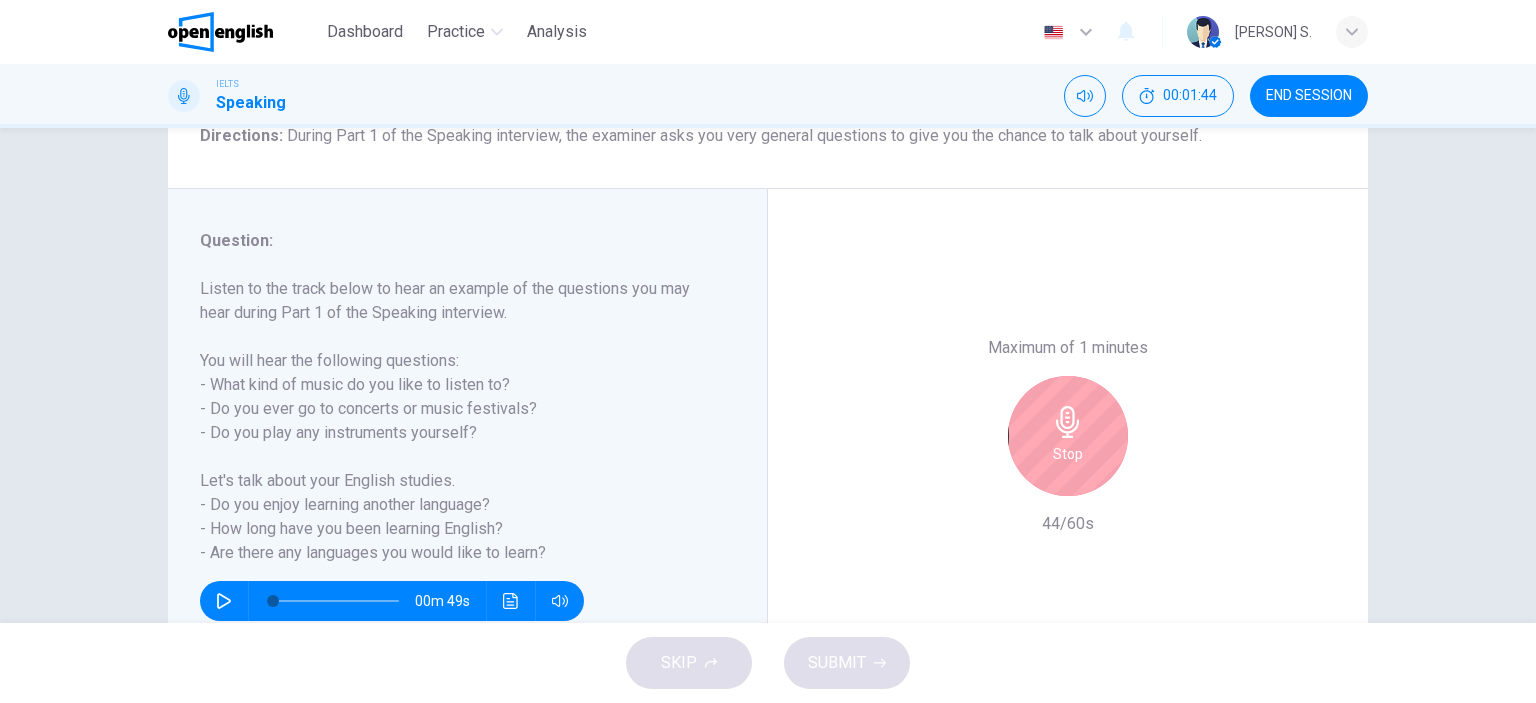 click on "Stop" at bounding box center (1068, 454) 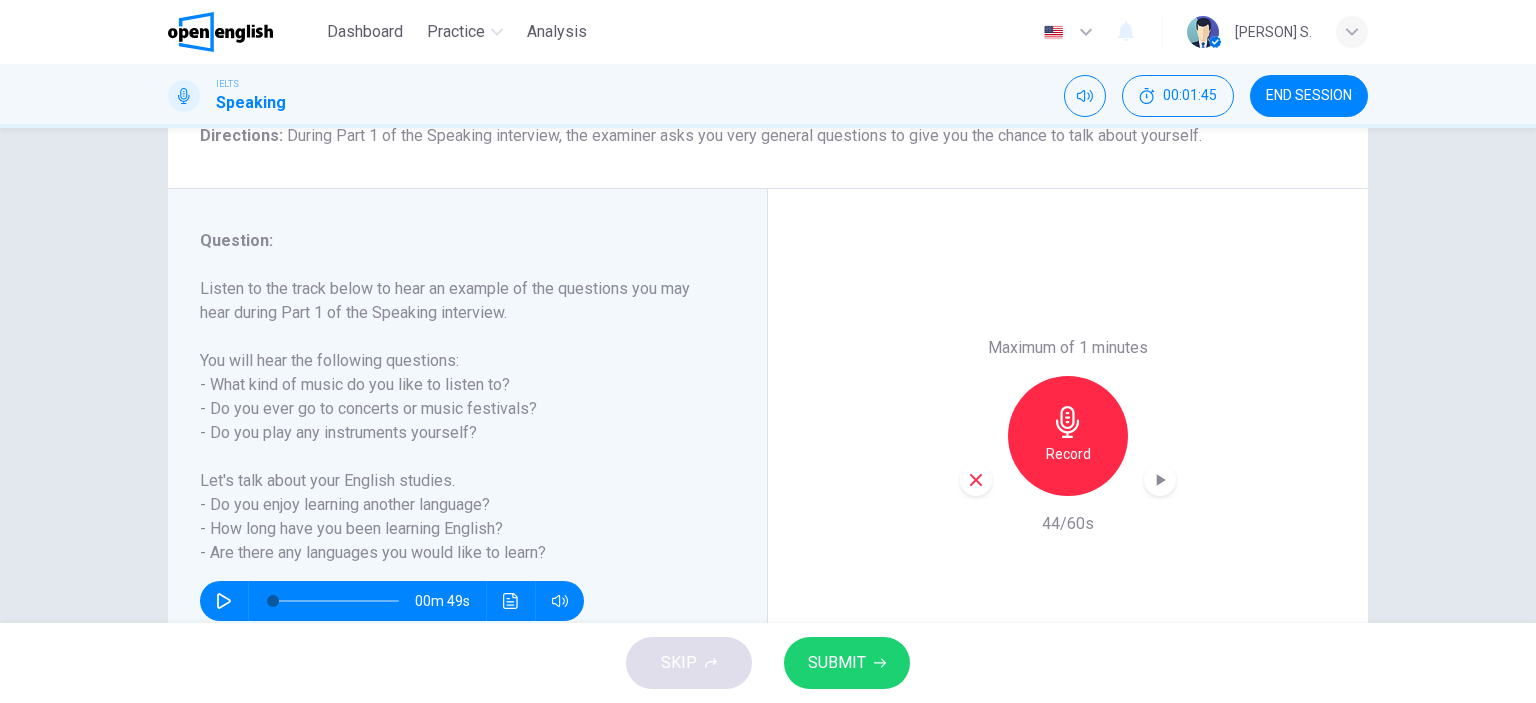 click on "SUBMIT" at bounding box center [837, 663] 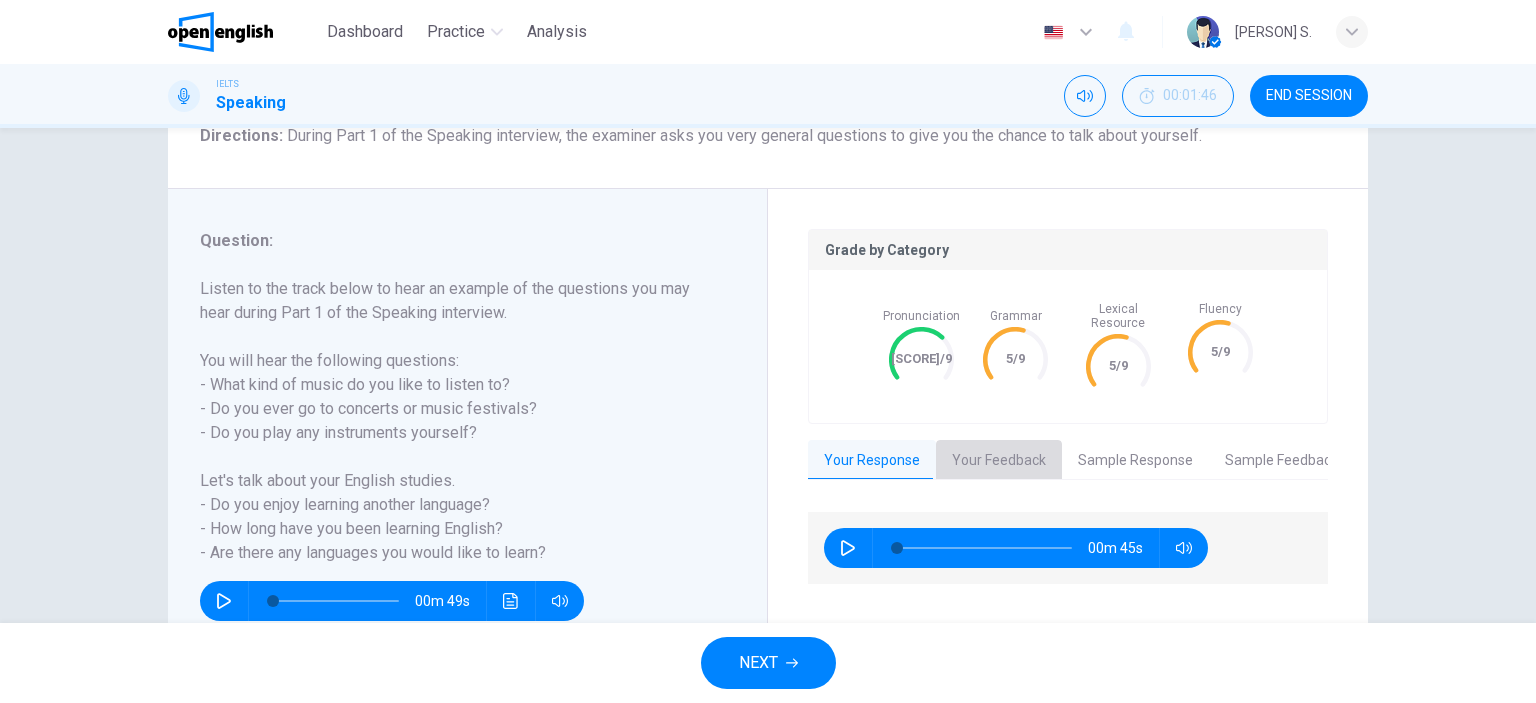 click on "Your Feedback" at bounding box center [999, 461] 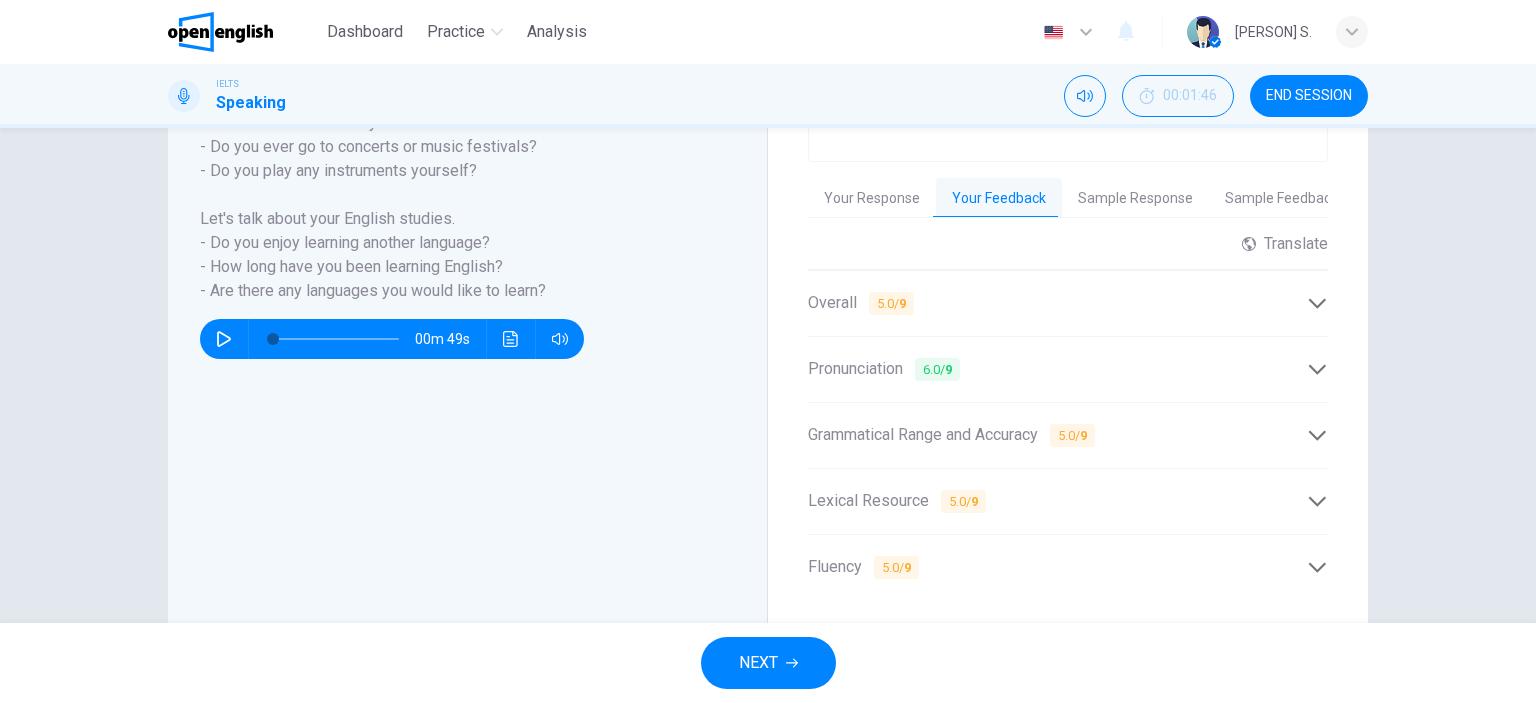 scroll, scrollTop: 480, scrollLeft: 0, axis: vertical 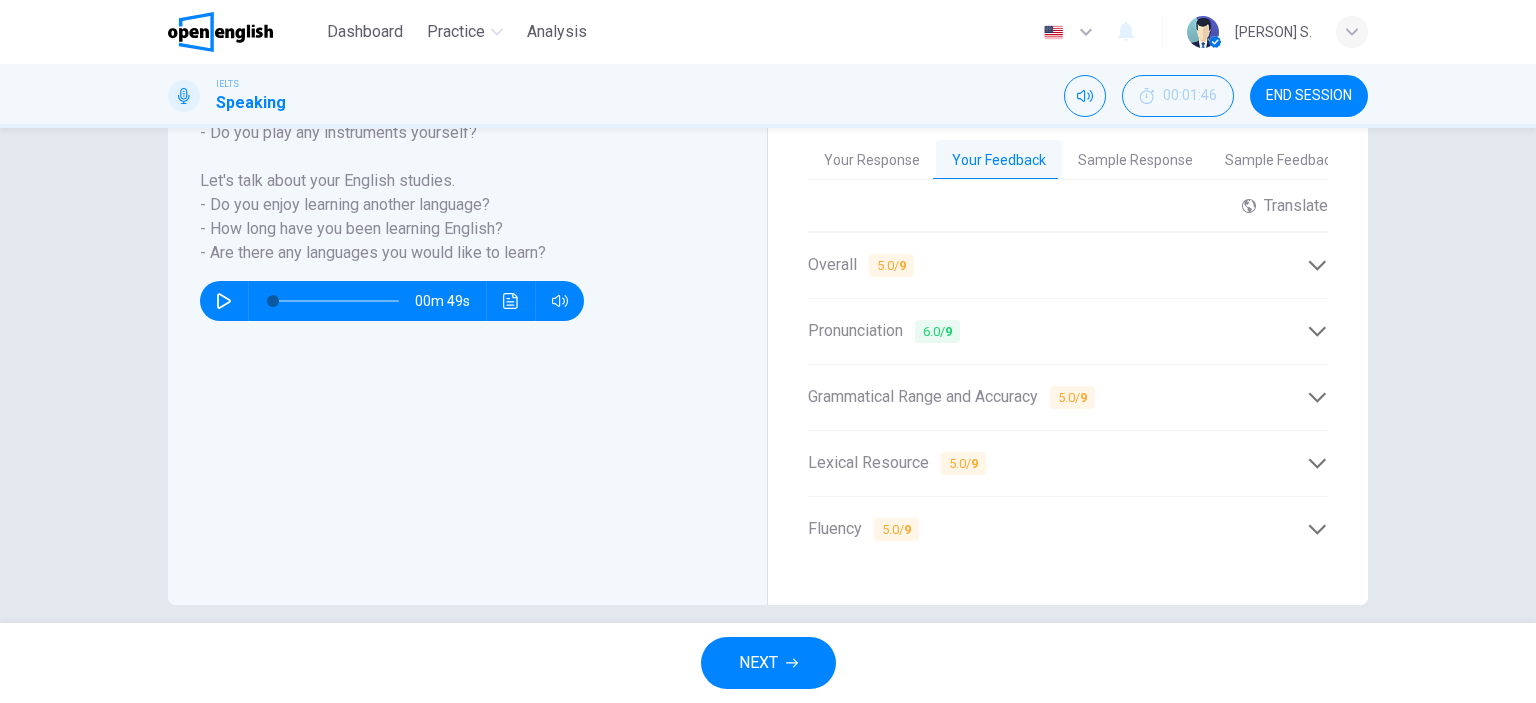 drag, startPoint x: 1306, startPoint y: 245, endPoint x: 1301, endPoint y: 255, distance: 11.18034 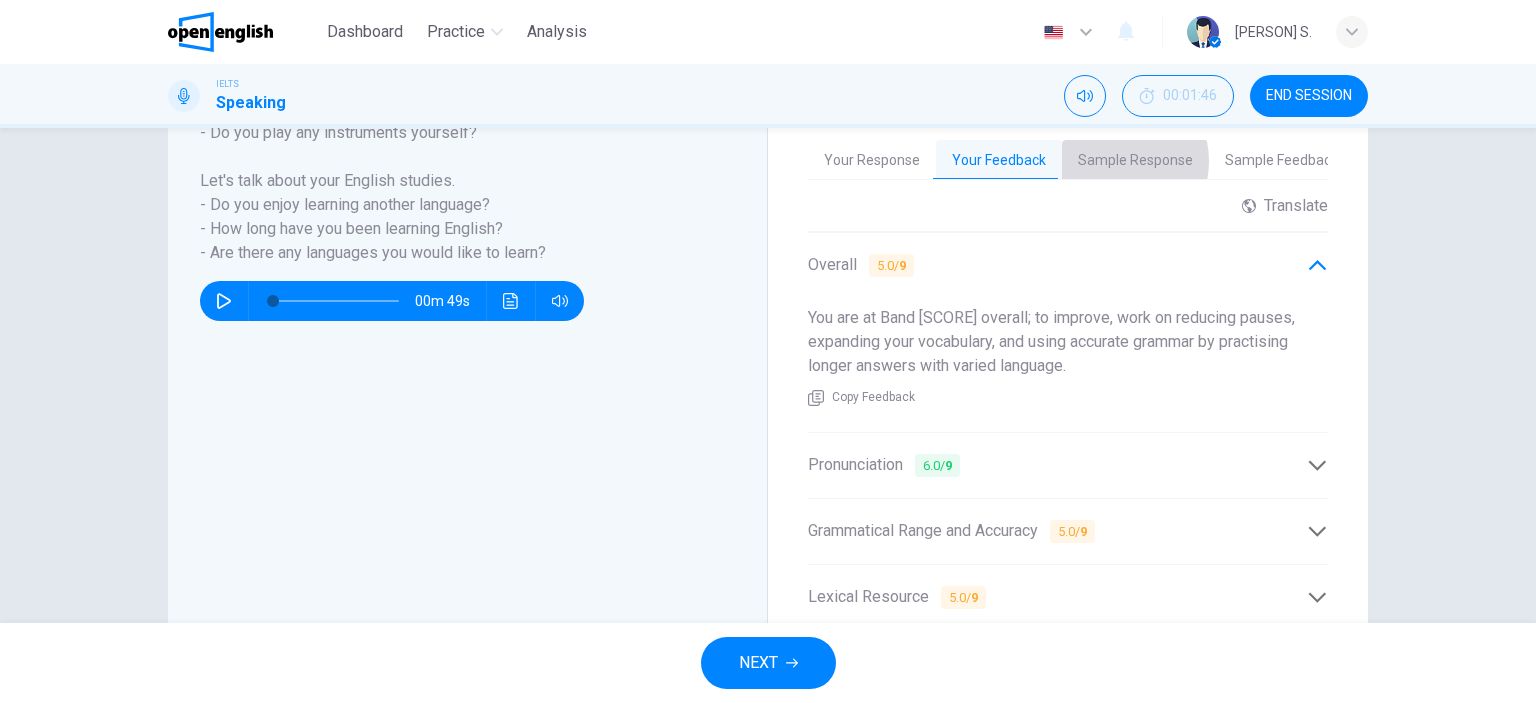 click on "Sample Response" at bounding box center (1135, 161) 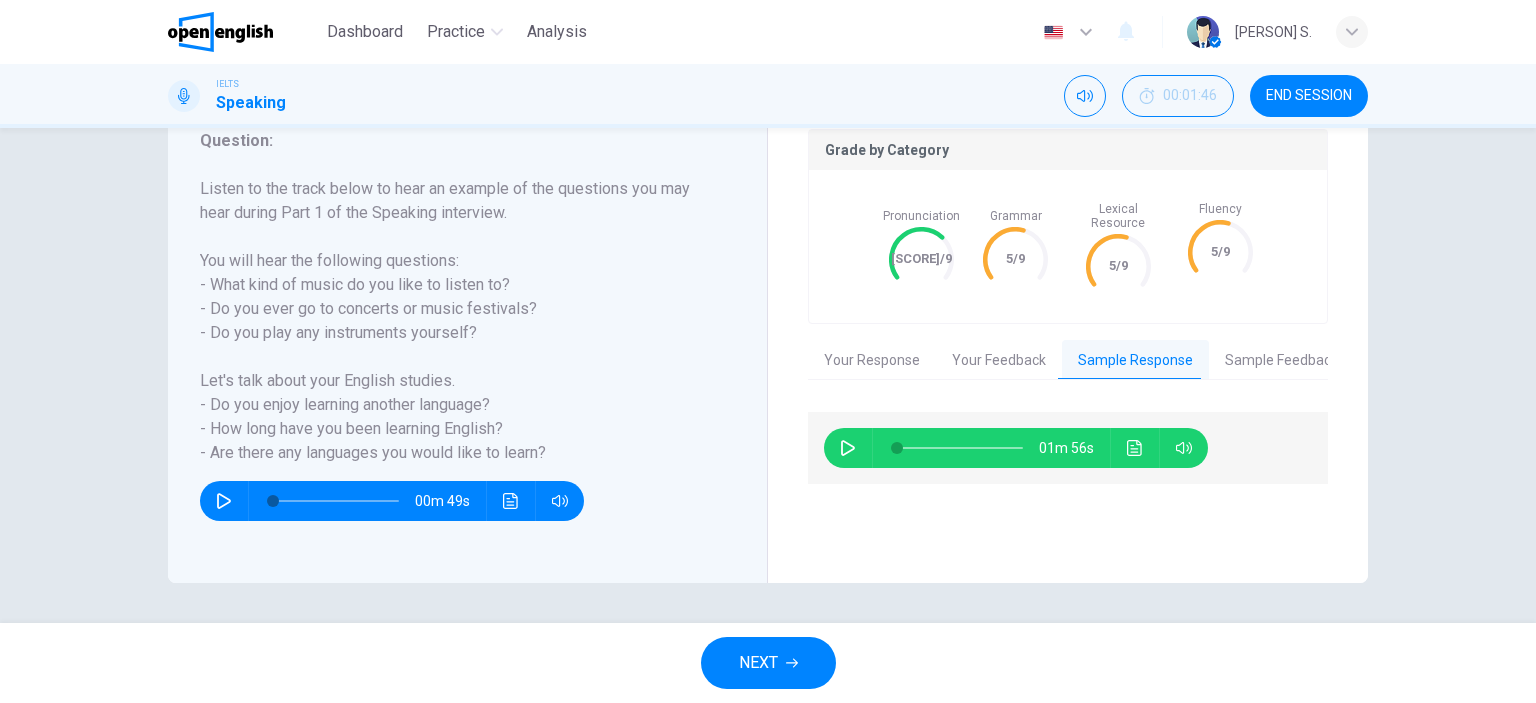 click 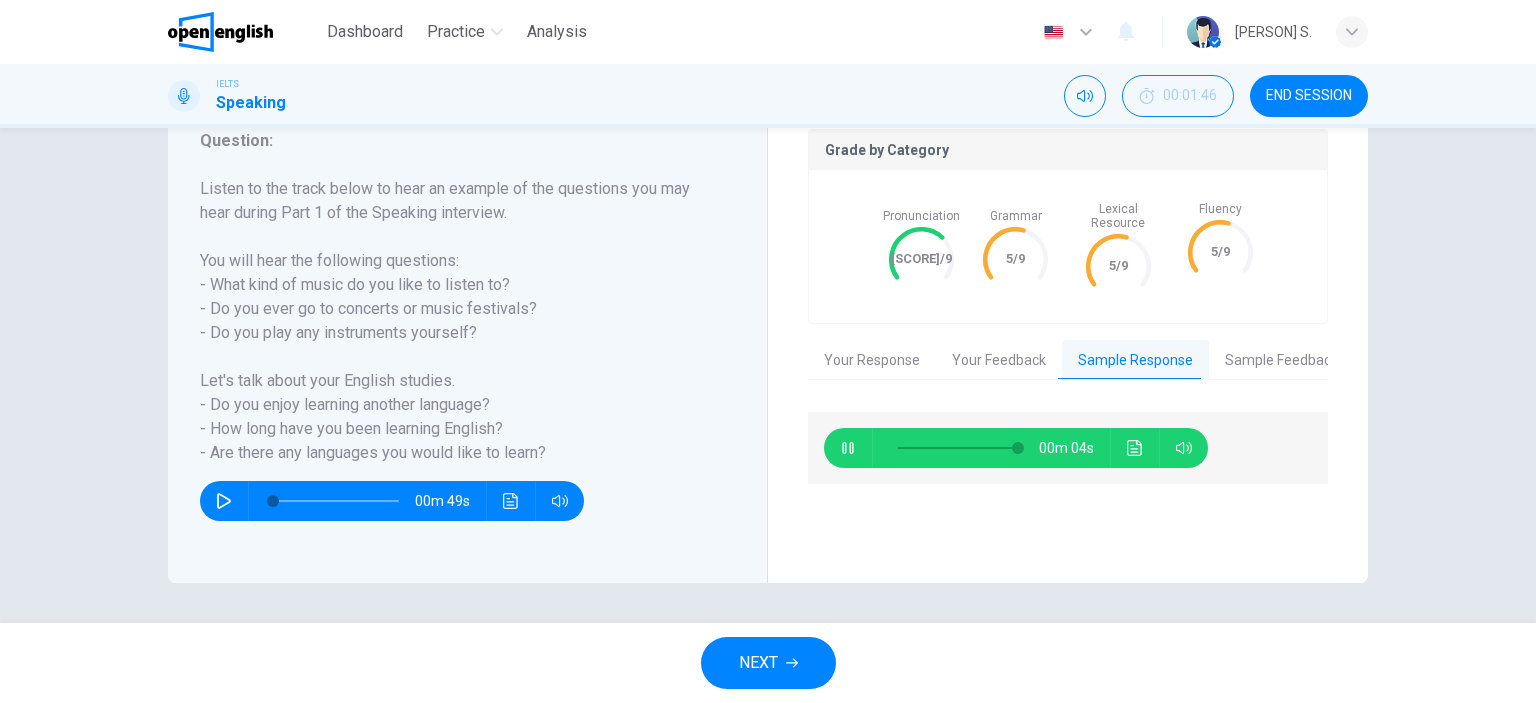 click on "00m 04s" at bounding box center (1068, 485) 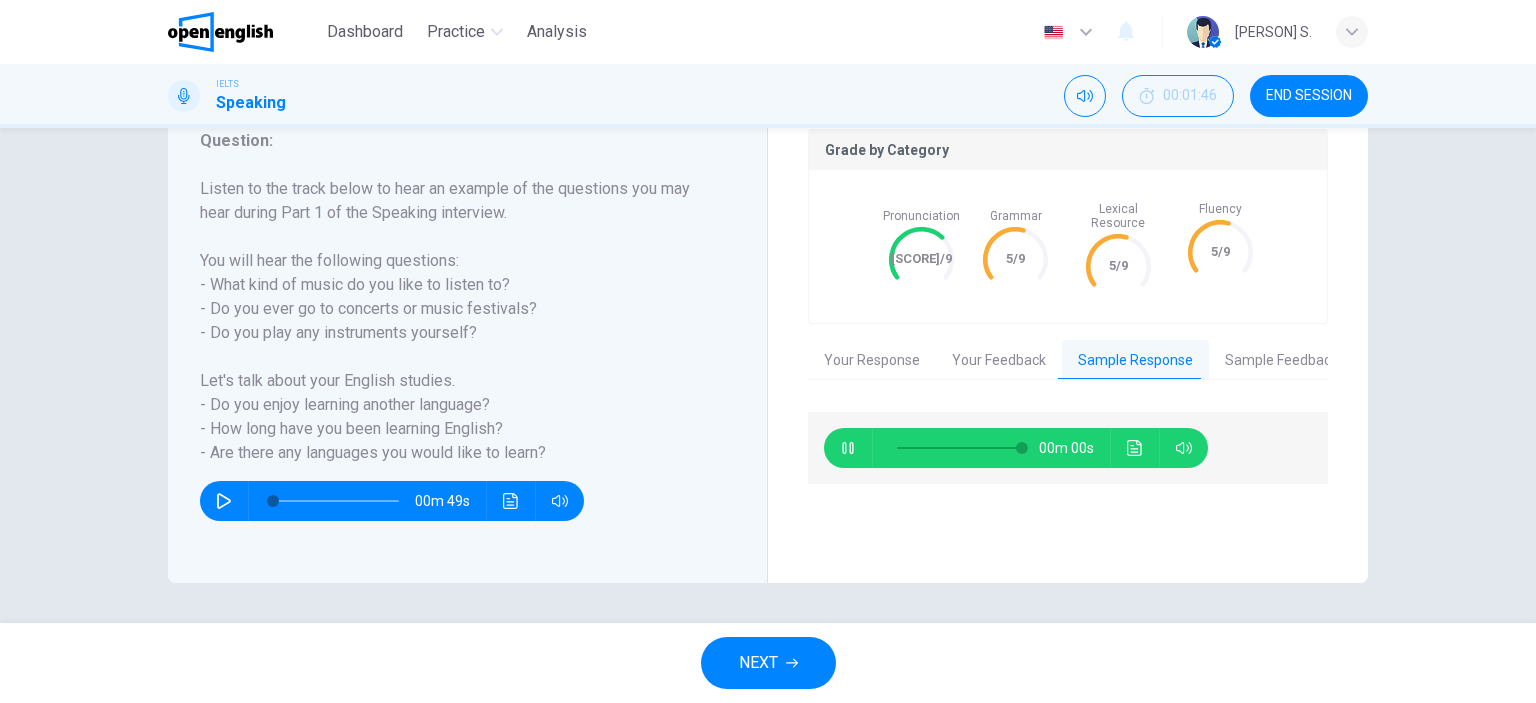type on "*" 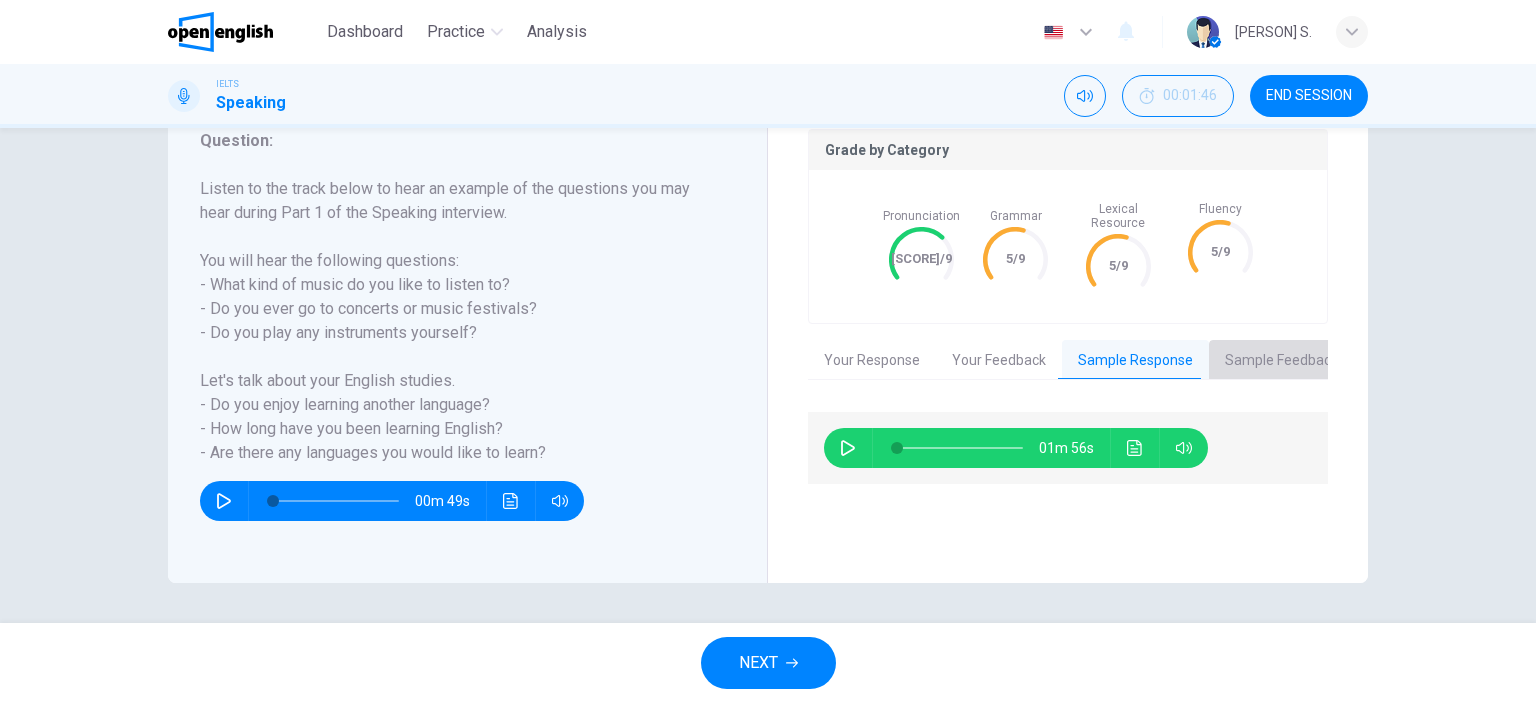click on "Sample Feedback" at bounding box center [1281, 361] 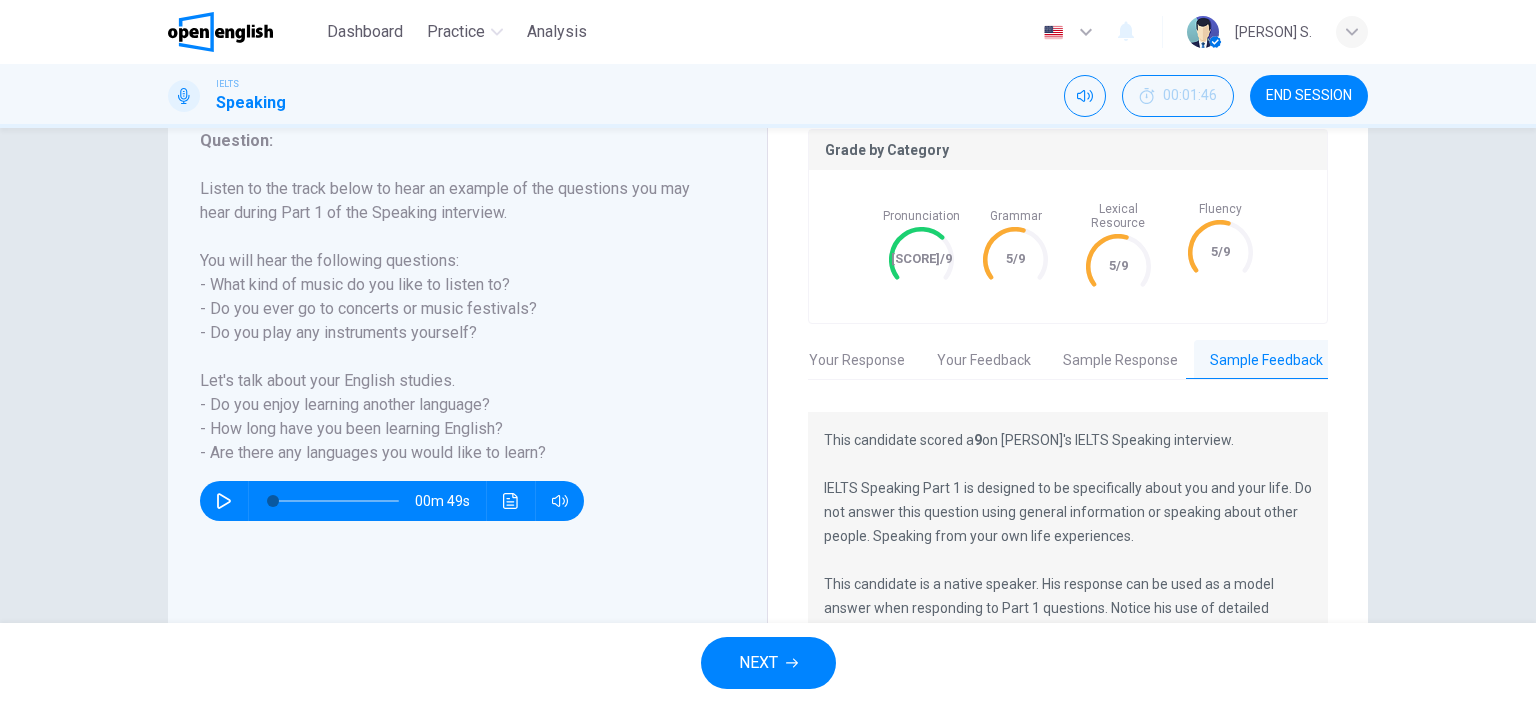 scroll, scrollTop: 0, scrollLeft: 16, axis: horizontal 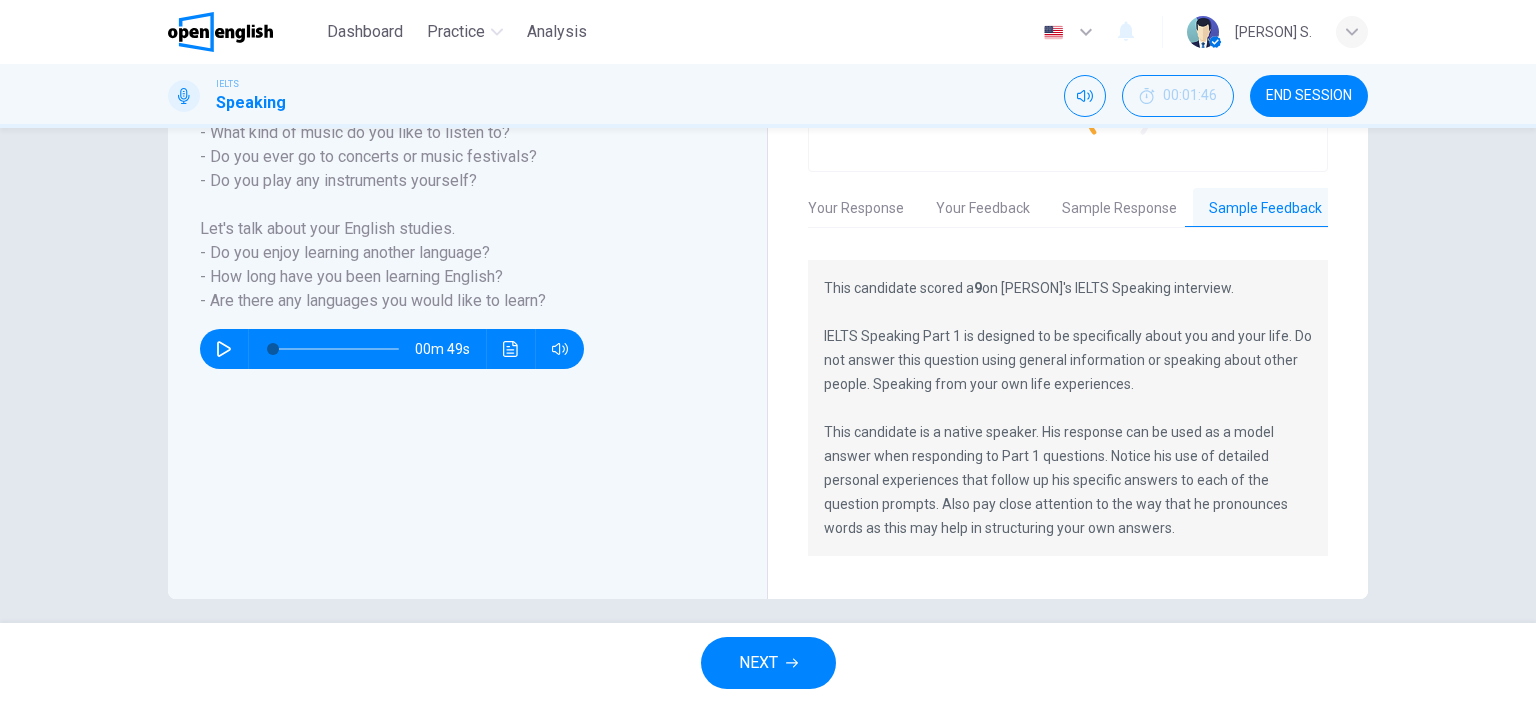 drag, startPoint x: 939, startPoint y: 323, endPoint x: 1144, endPoint y: 322, distance: 205.00244 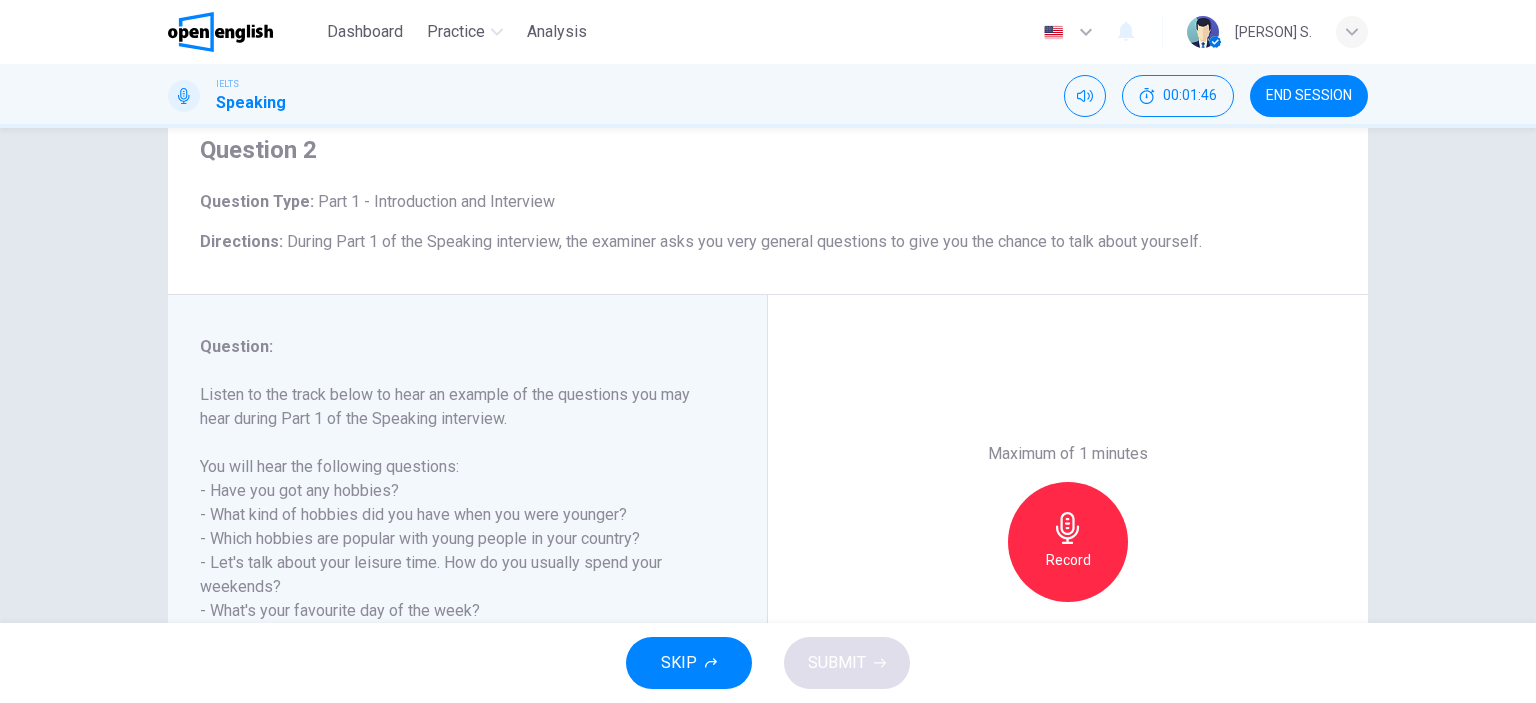 scroll, scrollTop: 200, scrollLeft: 0, axis: vertical 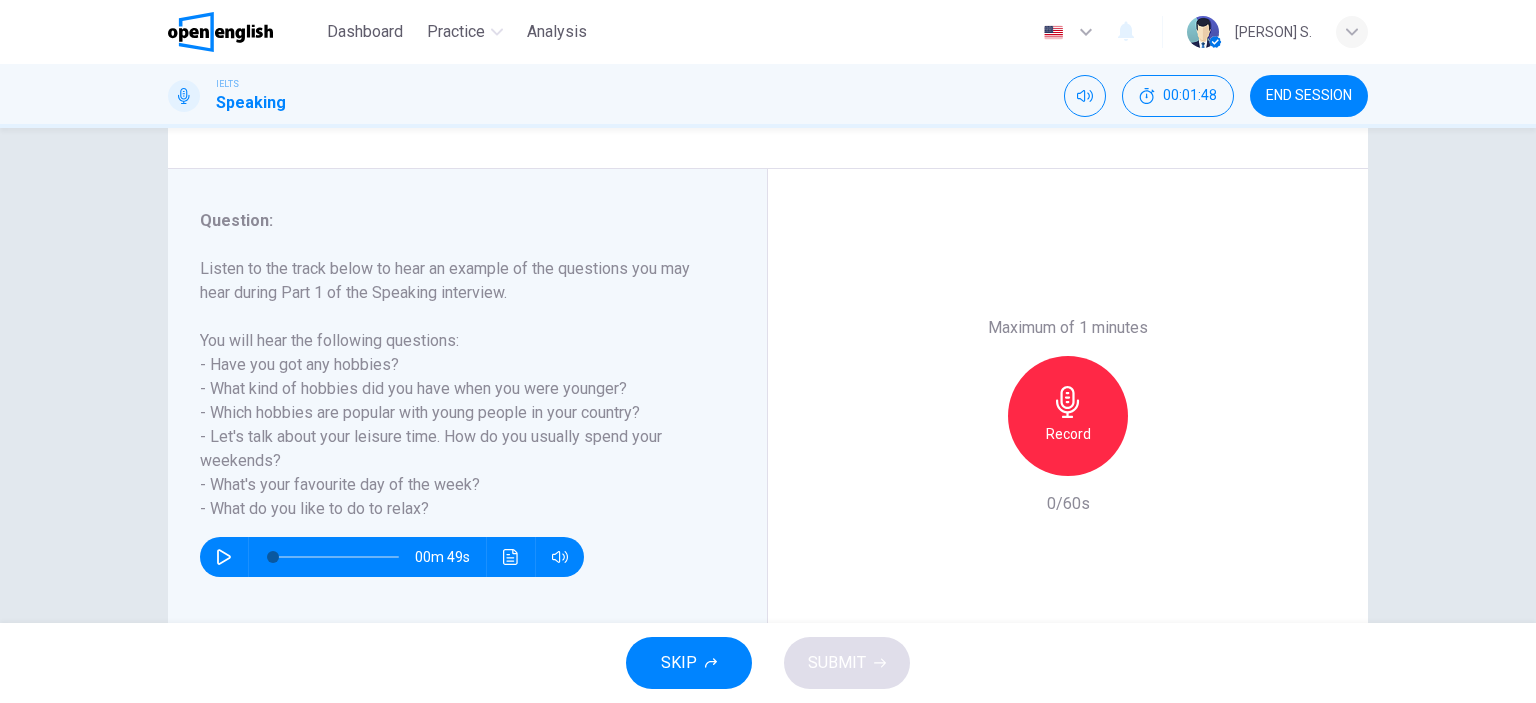 click 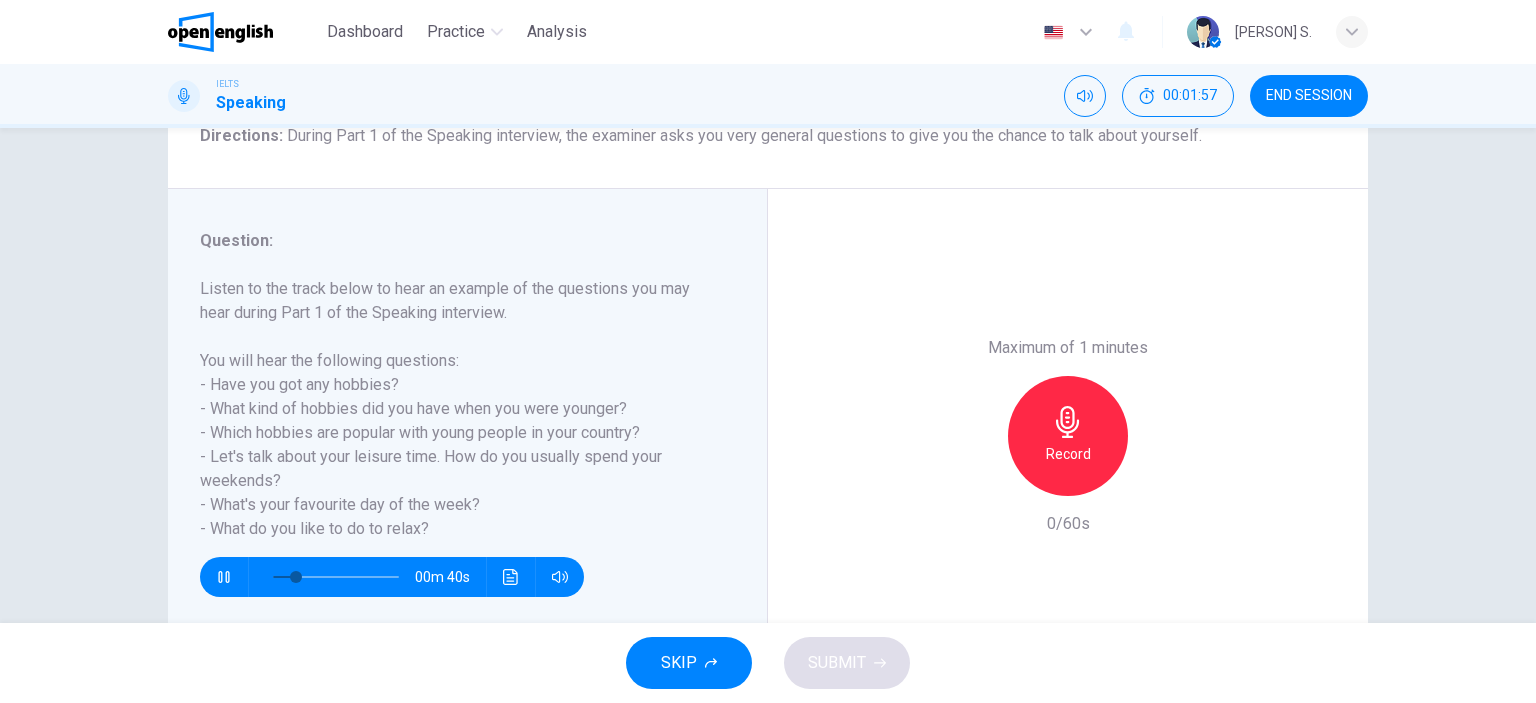 scroll, scrollTop: 280, scrollLeft: 0, axis: vertical 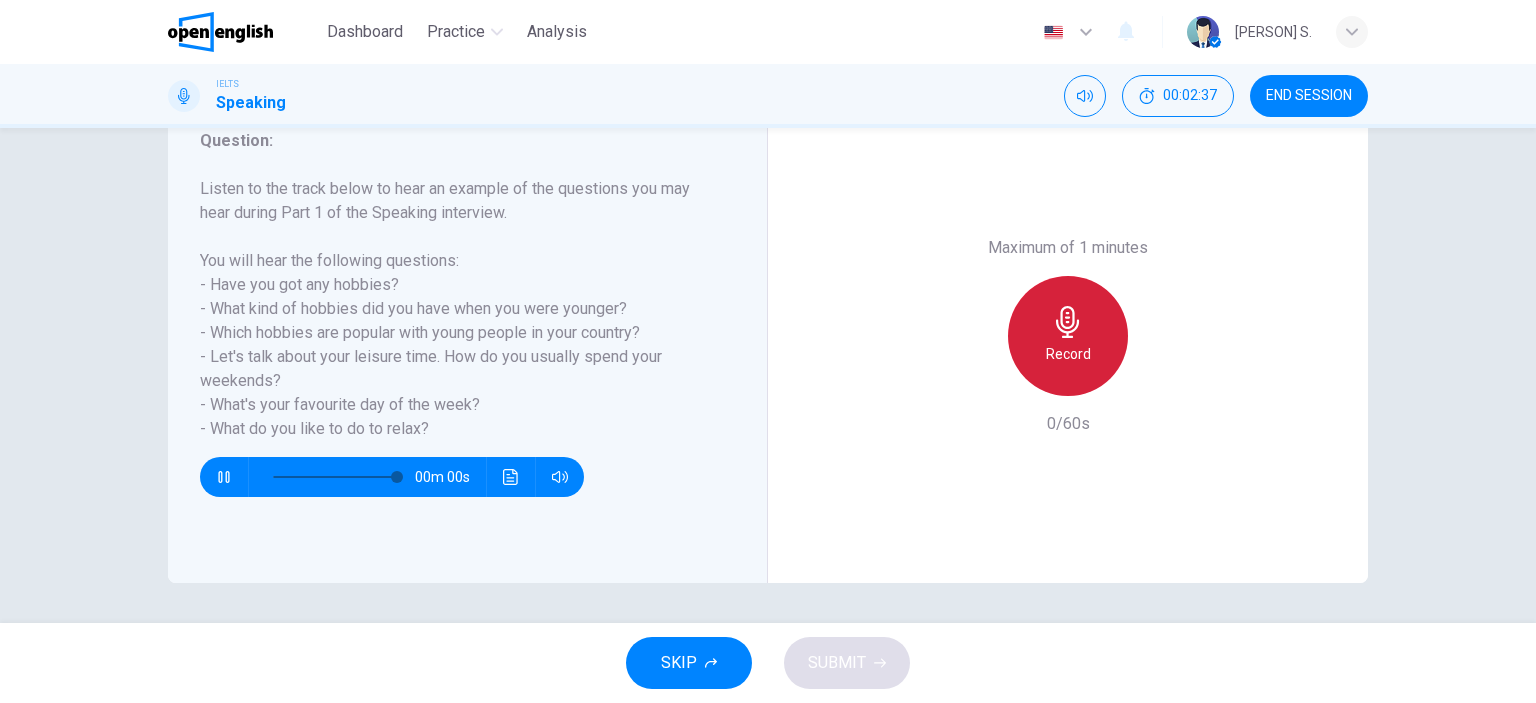 click 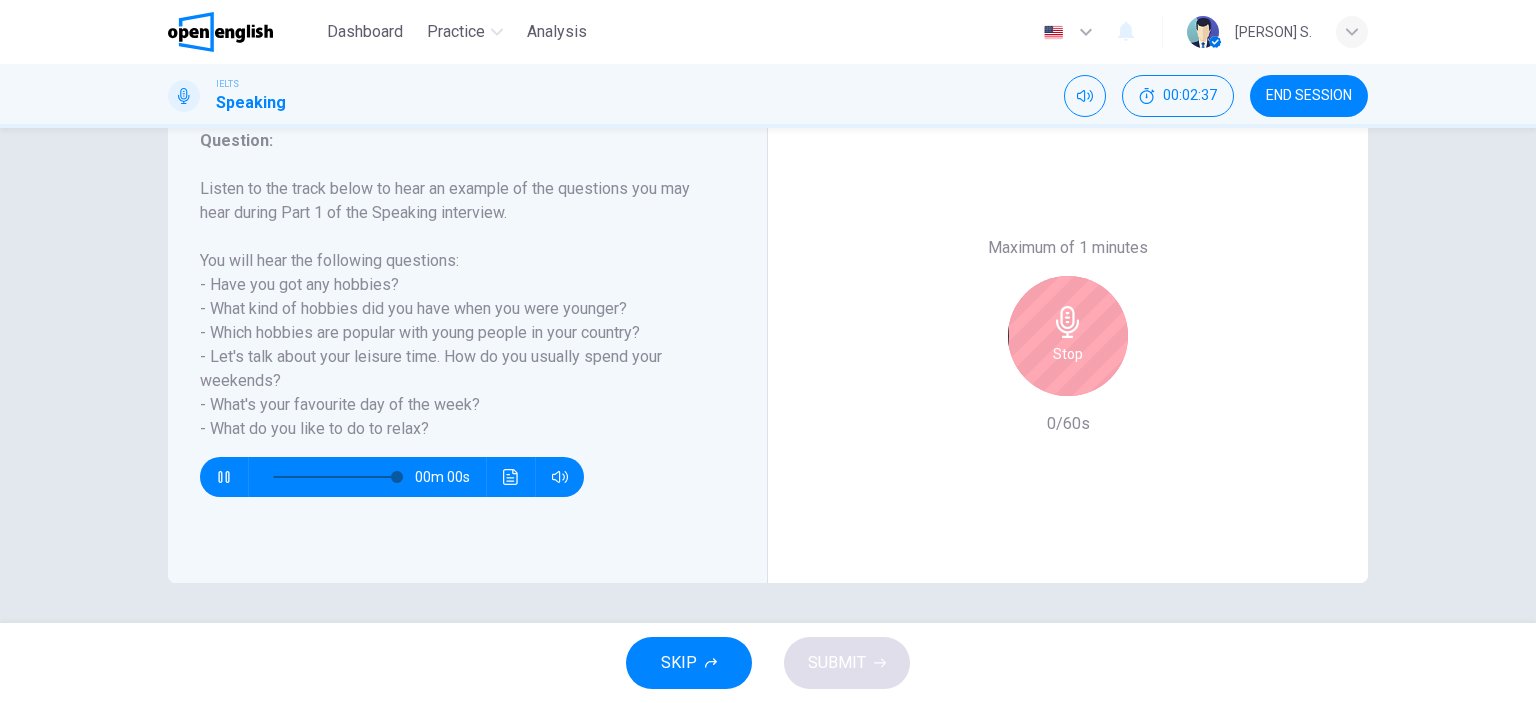 type on "*" 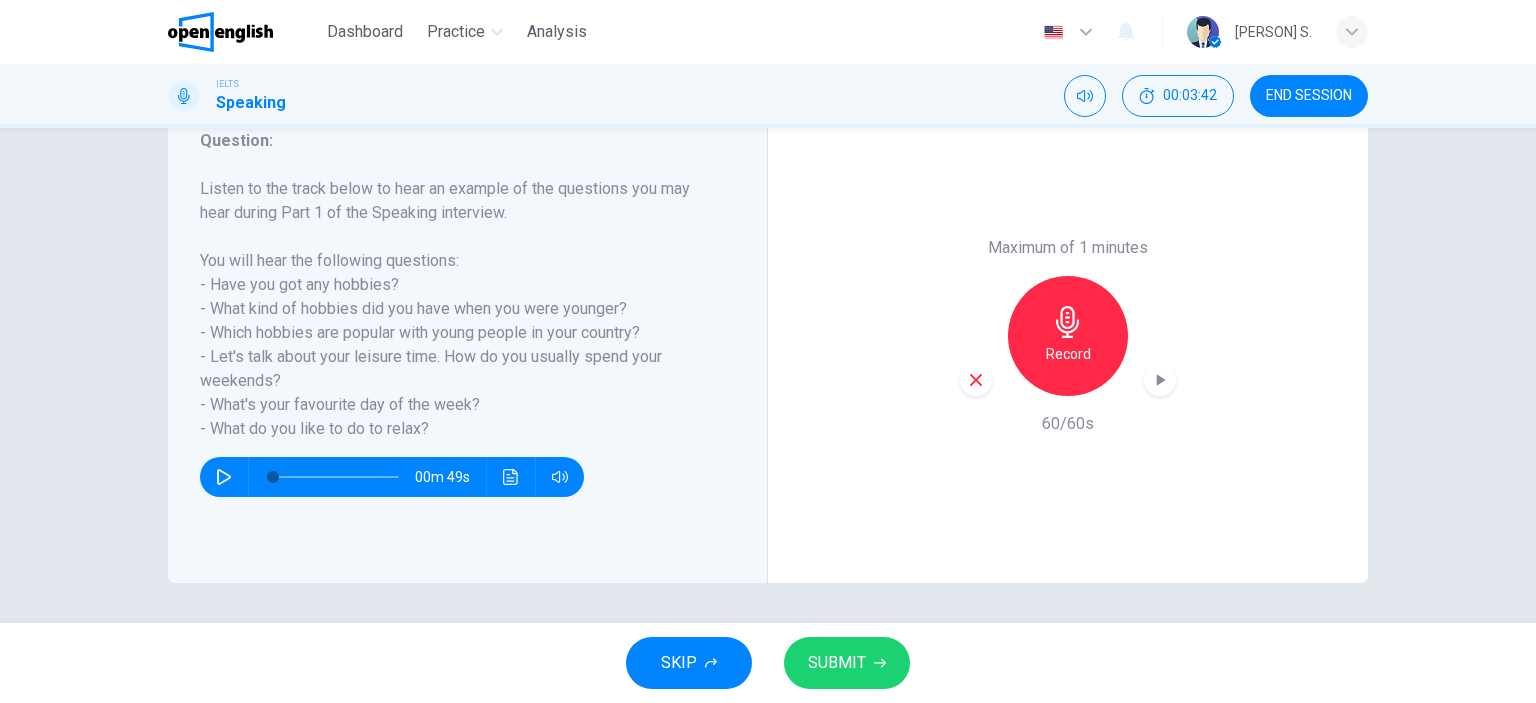 click at bounding box center (976, 380) 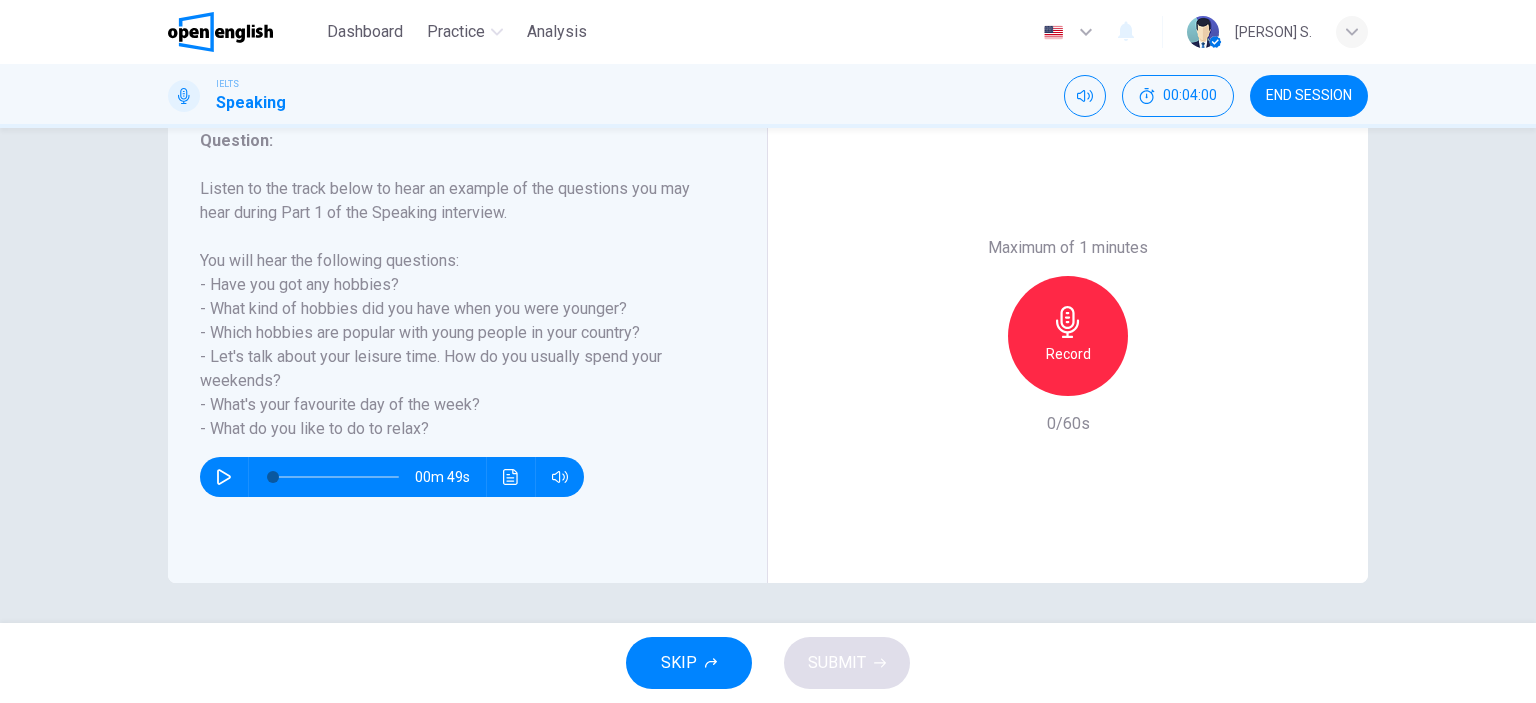 click 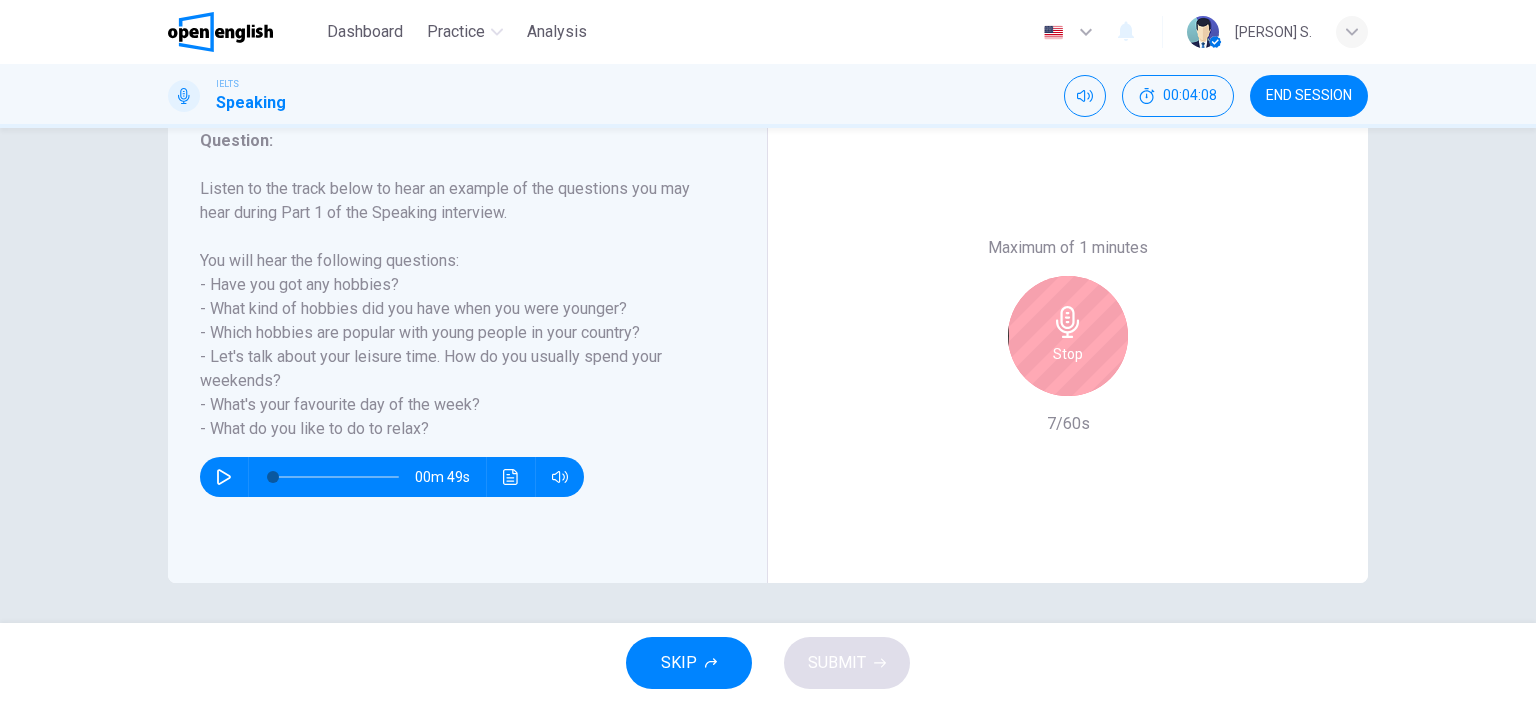 click on "Stop" at bounding box center [1068, 336] 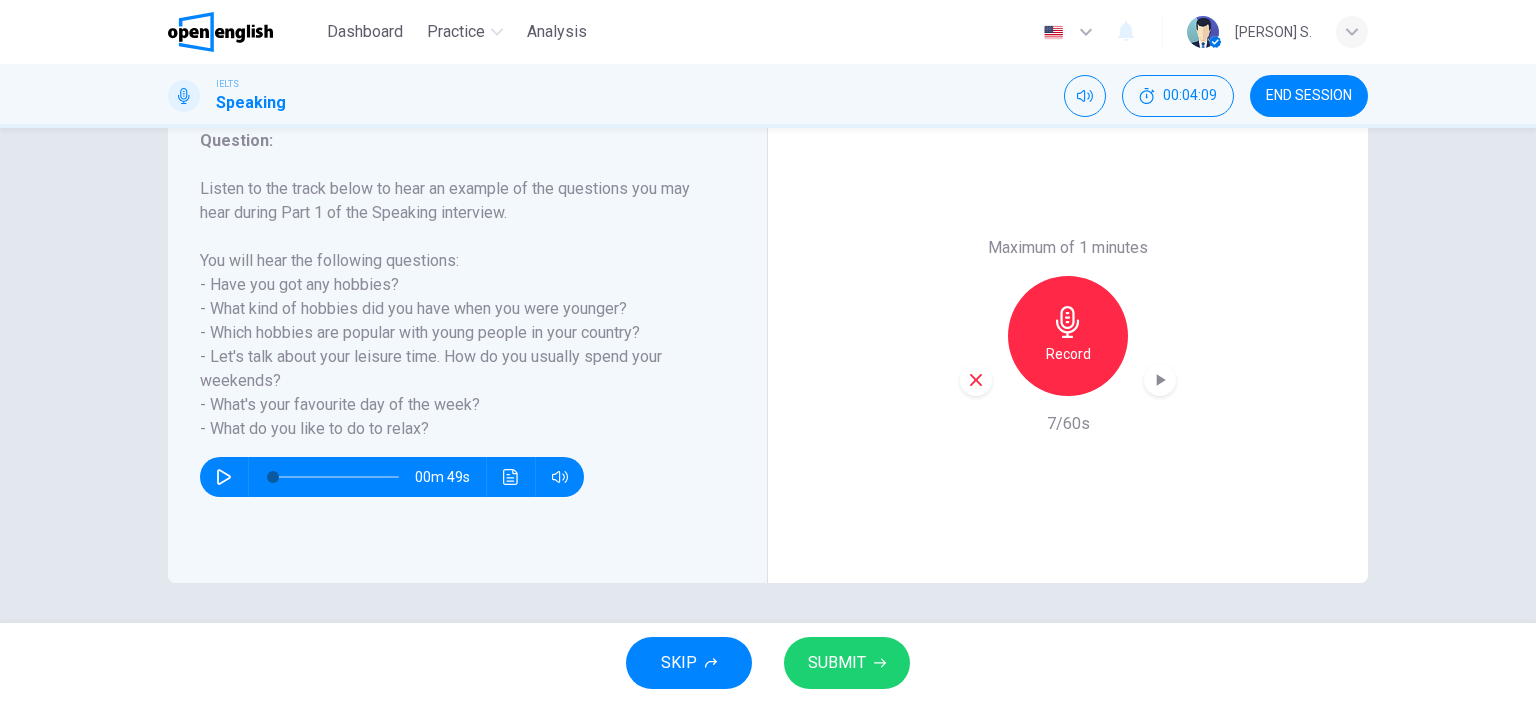 click 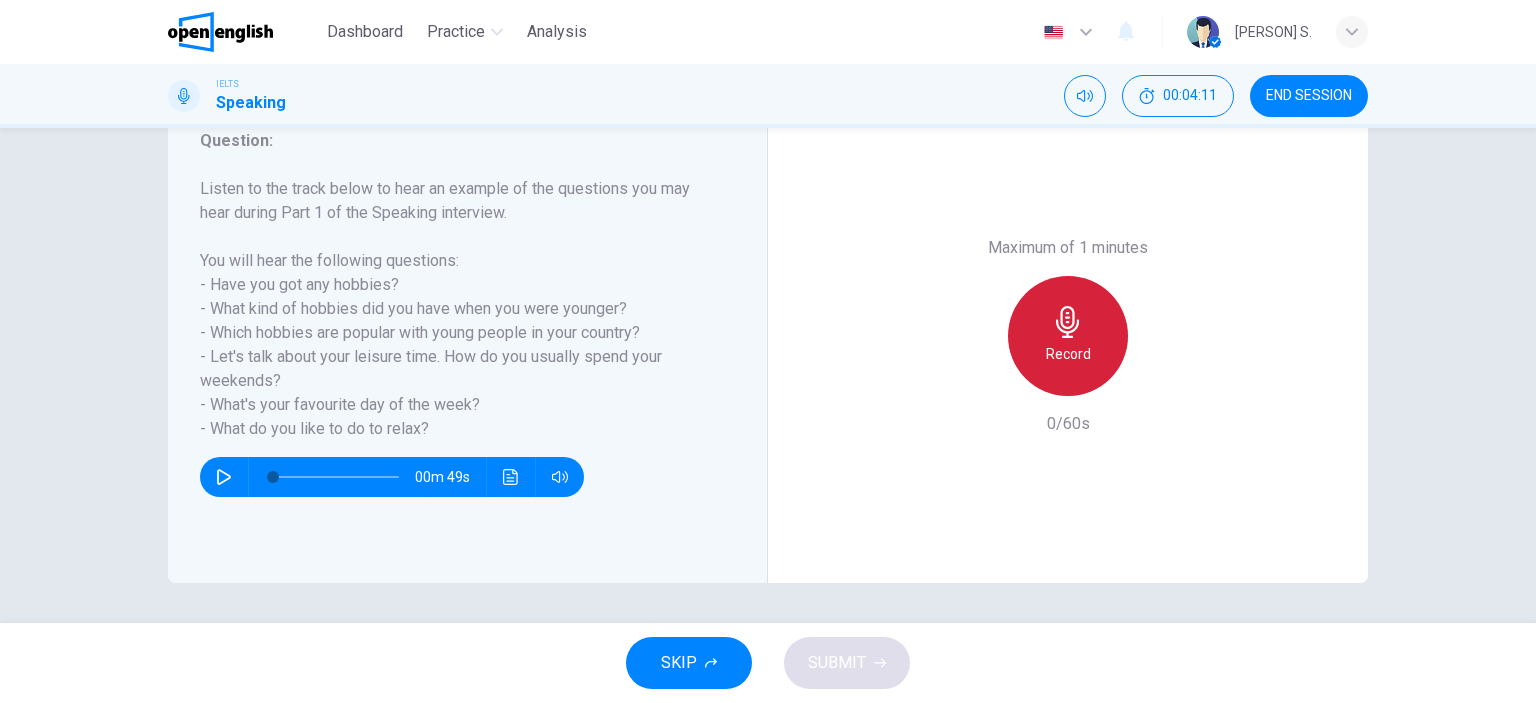 click 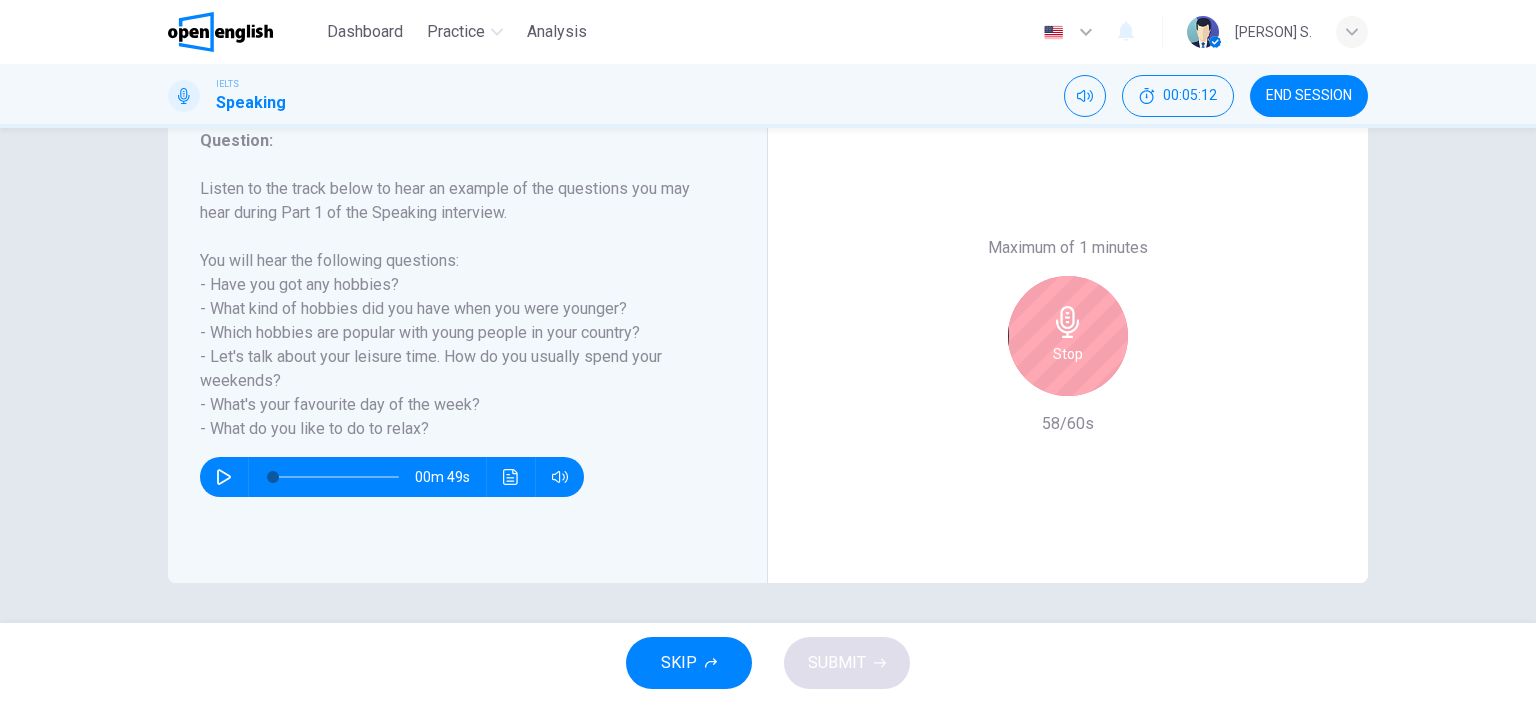 click 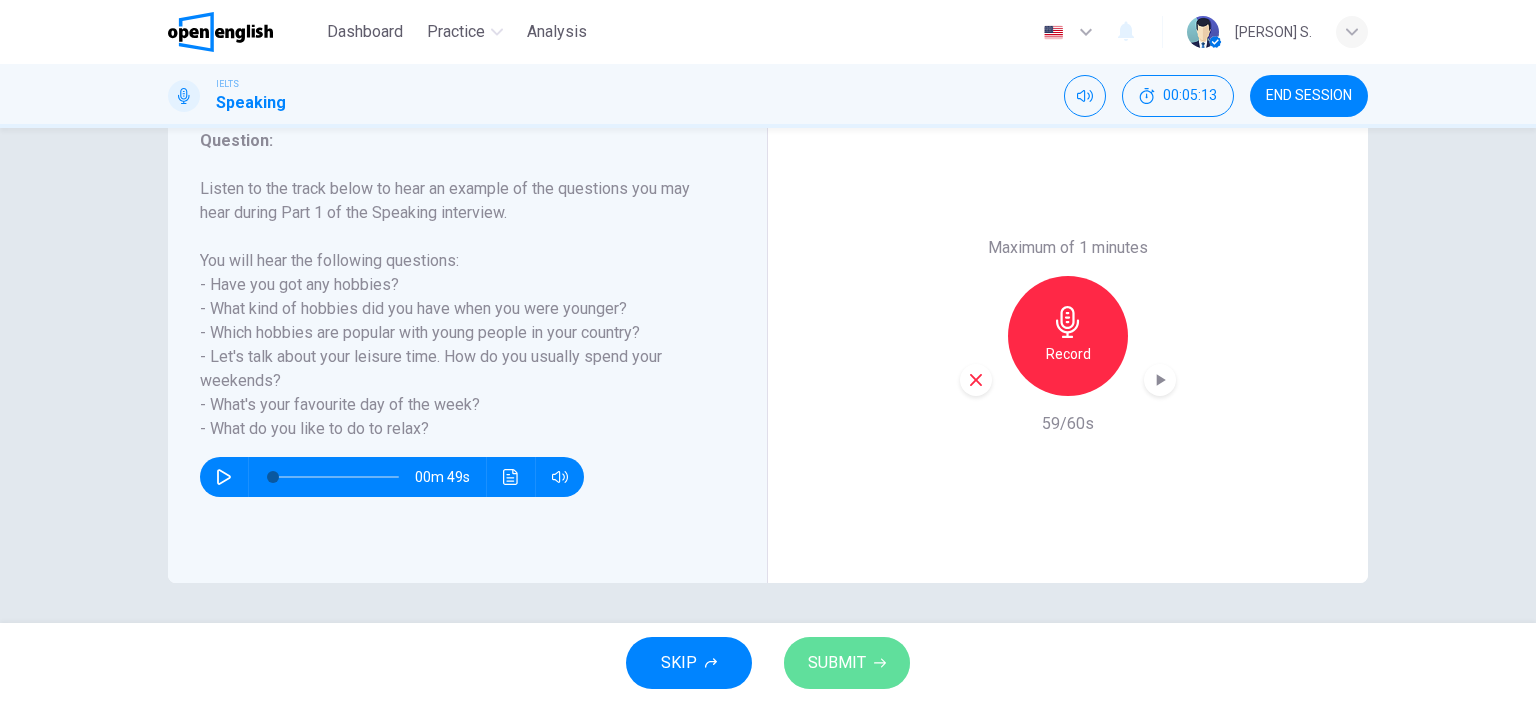 click on "SUBMIT" at bounding box center [847, 663] 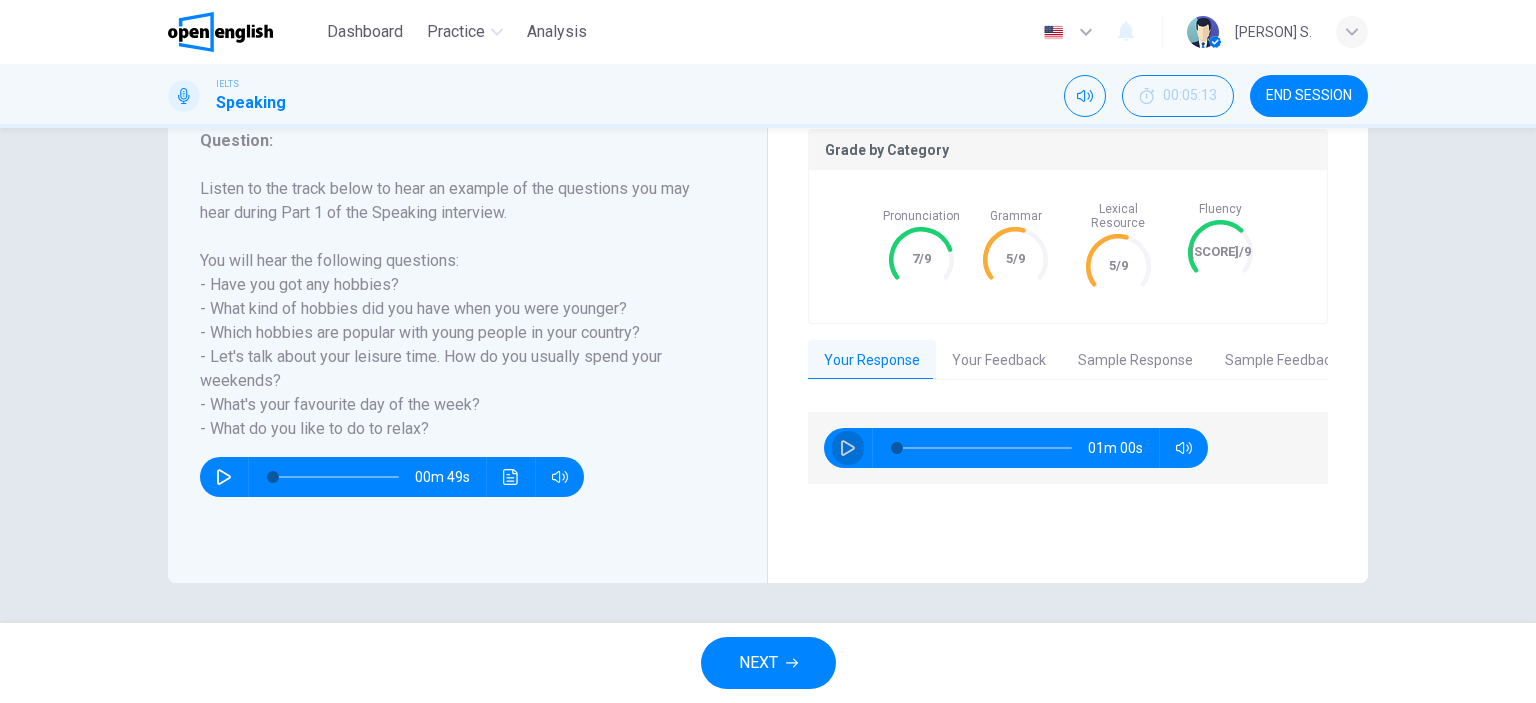 click at bounding box center (848, 448) 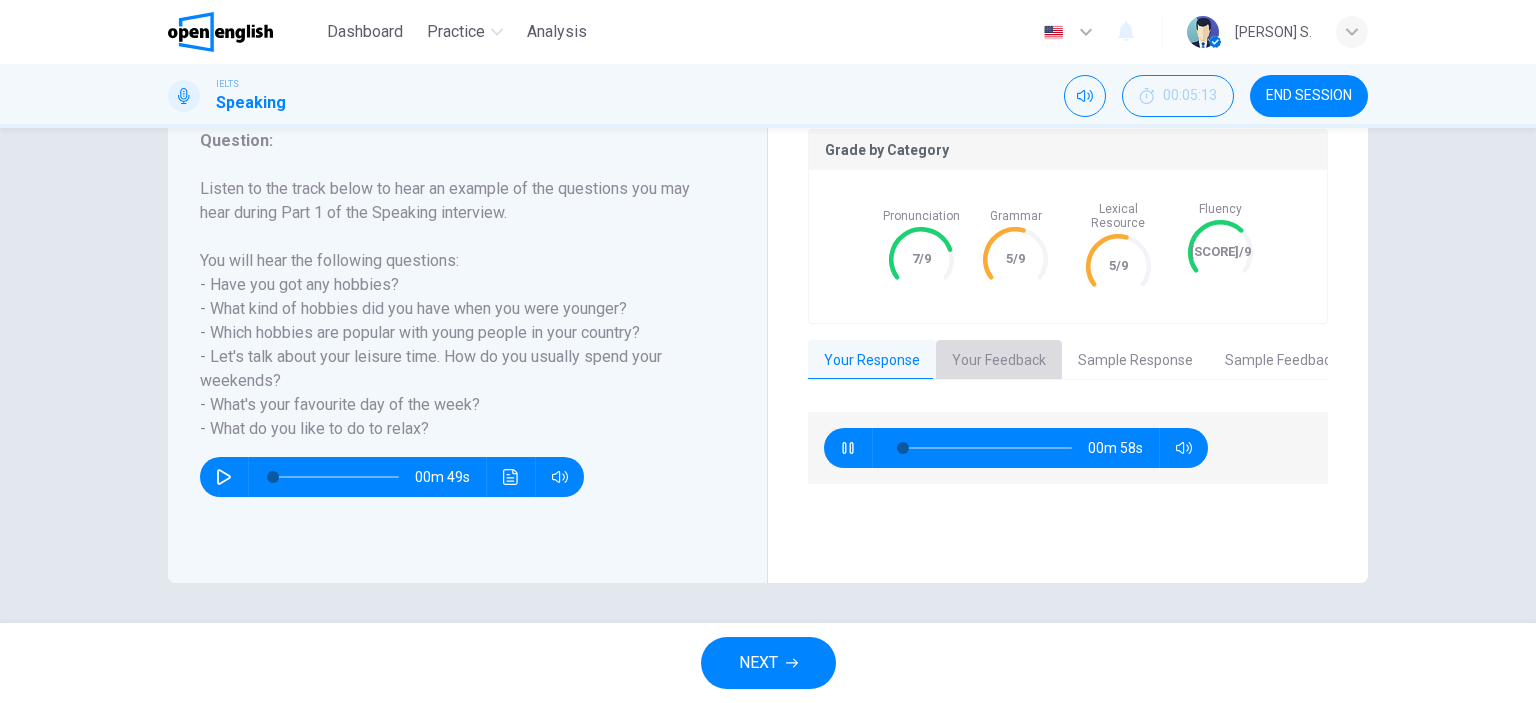 click on "Your Feedback" at bounding box center (999, 361) 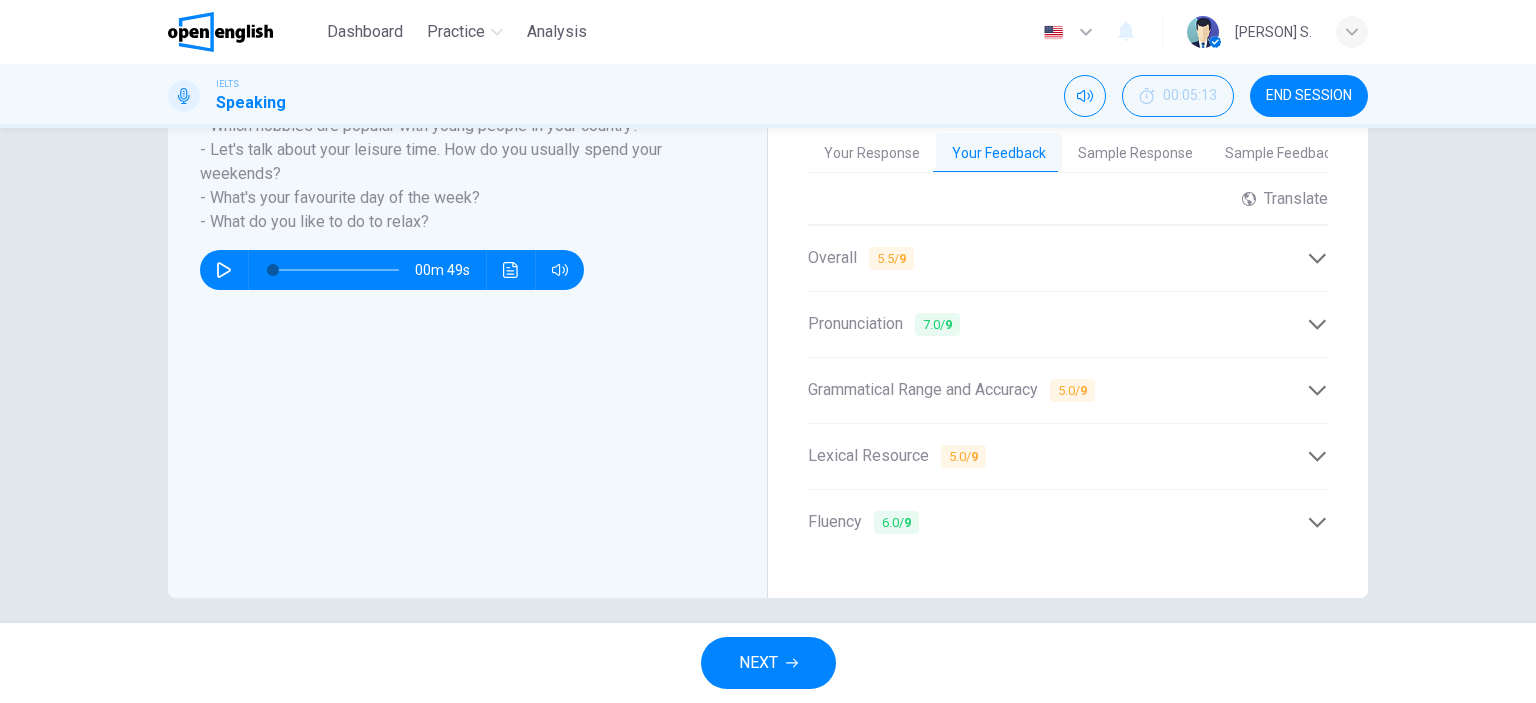 scroll, scrollTop: 488, scrollLeft: 0, axis: vertical 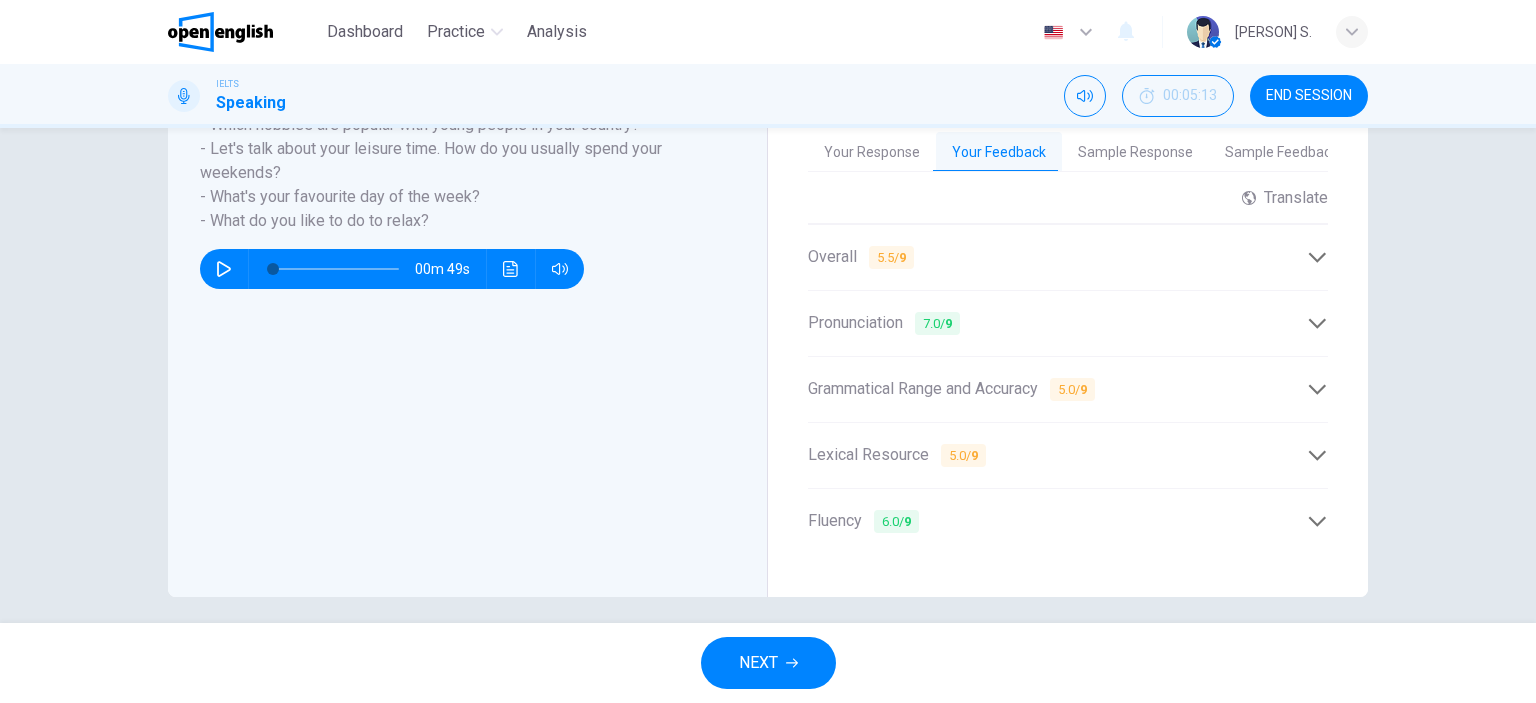 click on "Overall   5.5 / 9" at bounding box center (1057, 257) 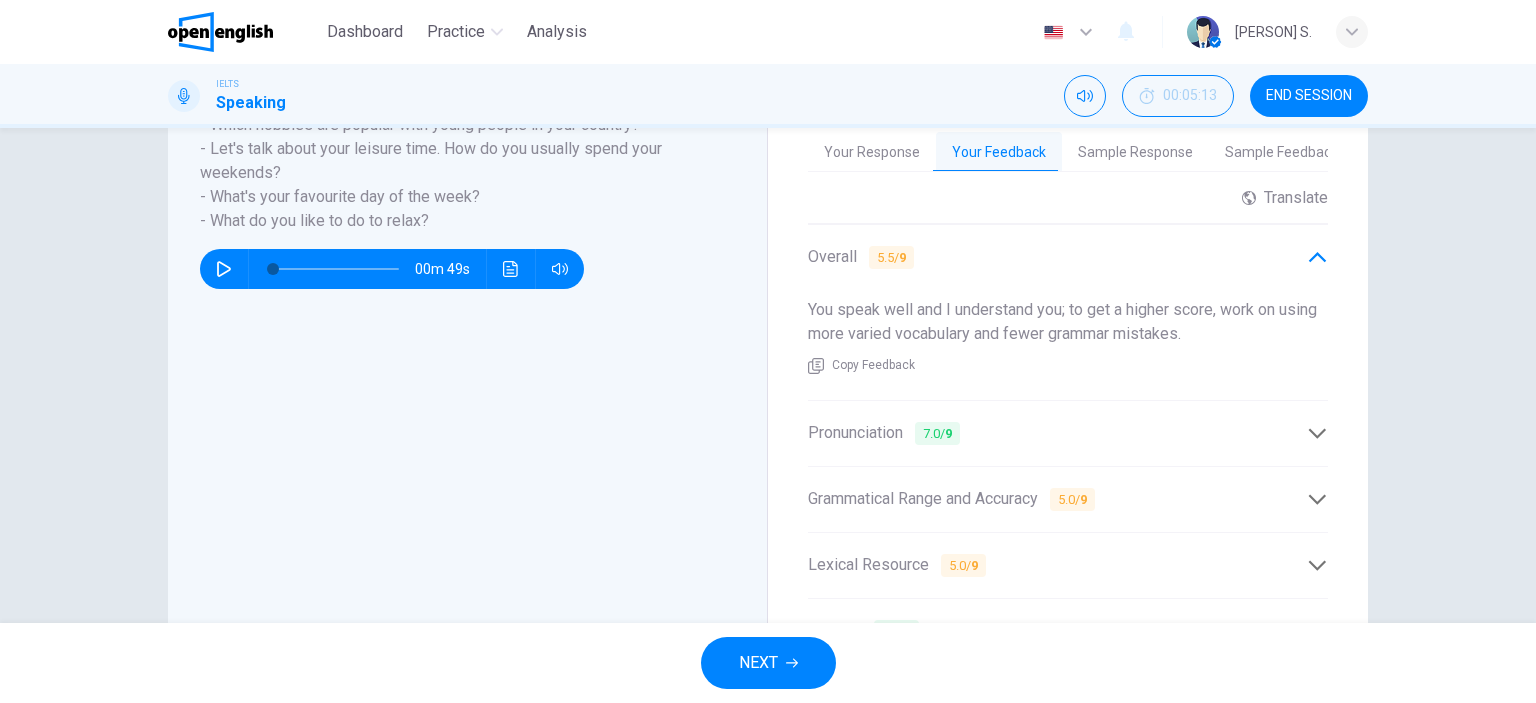 drag, startPoint x: 888, startPoint y: 297, endPoint x: 1012, endPoint y: 287, distance: 124.40257 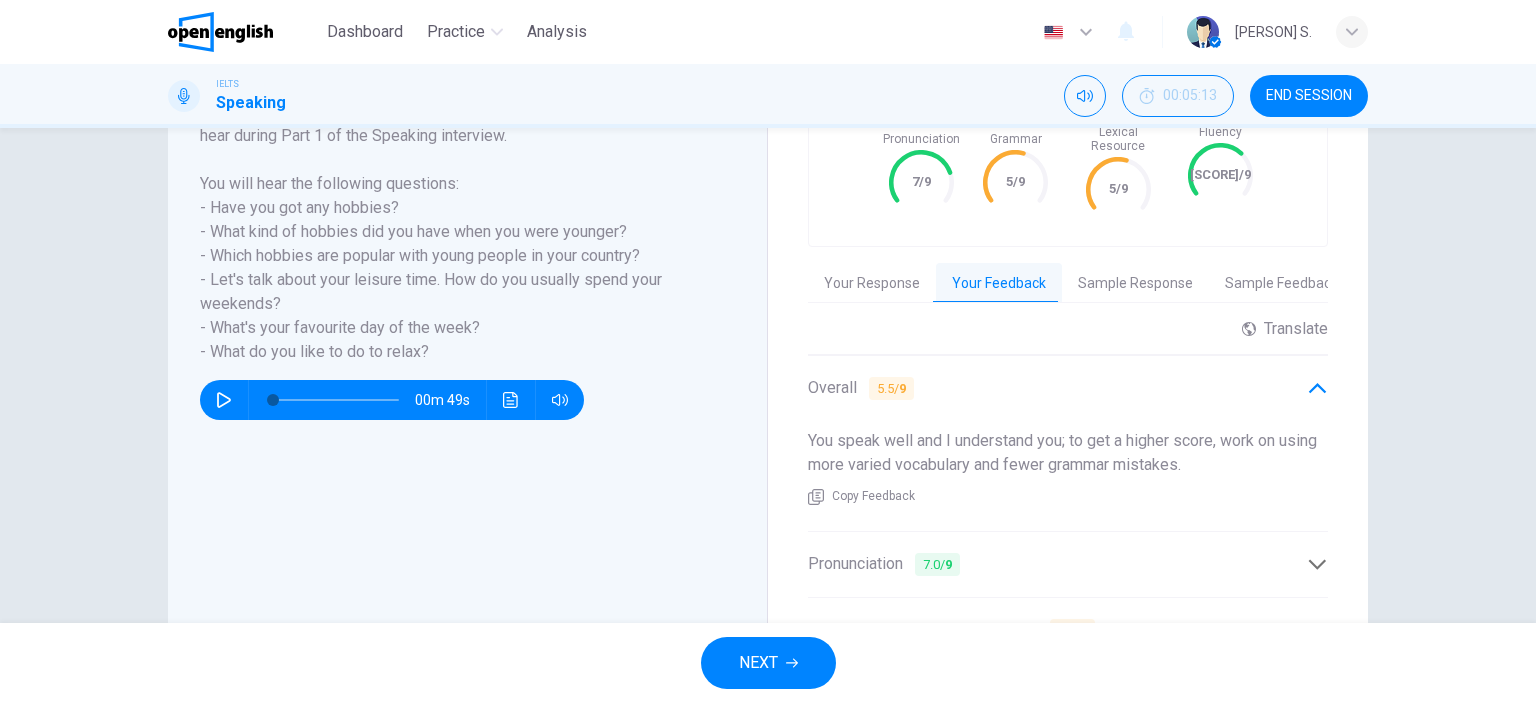 scroll, scrollTop: 188, scrollLeft: 0, axis: vertical 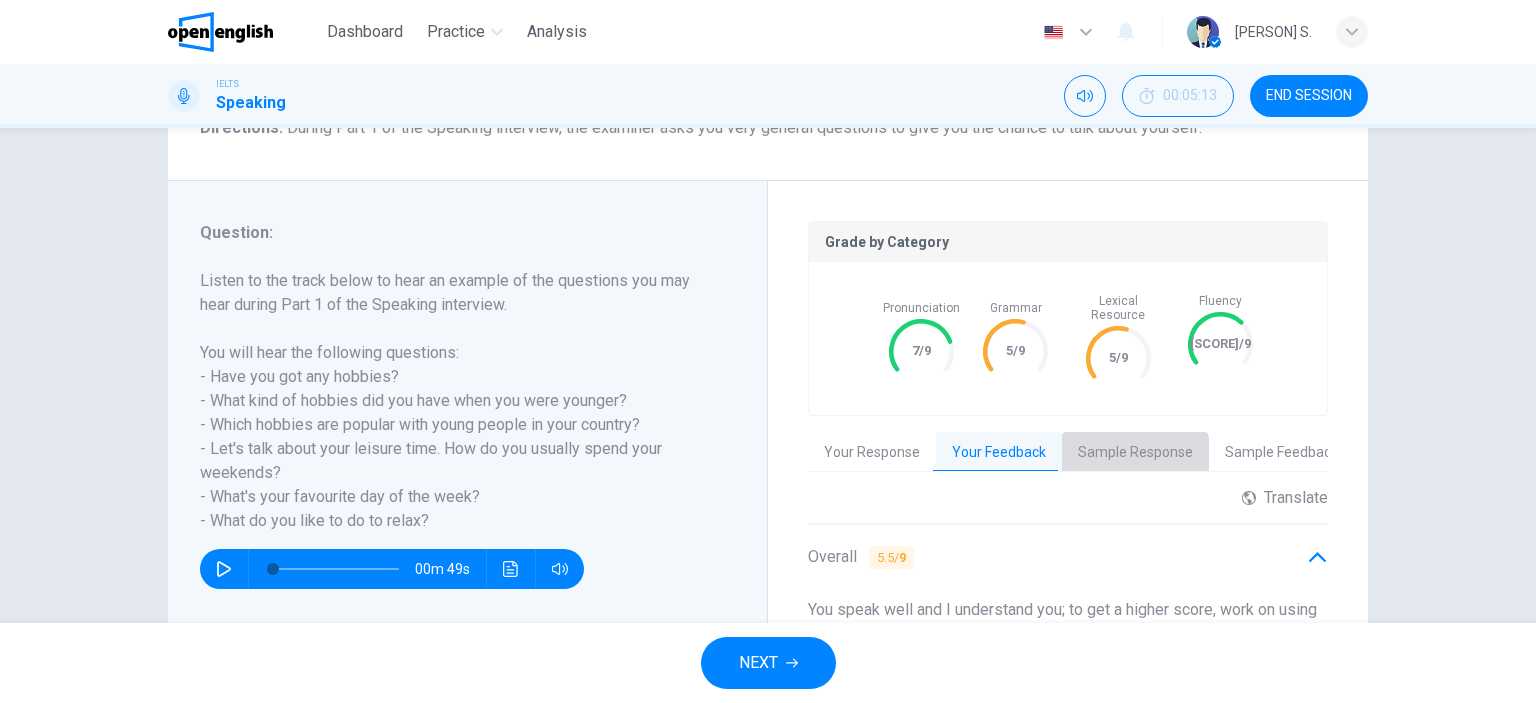 click on "Sample Response" at bounding box center [1135, 453] 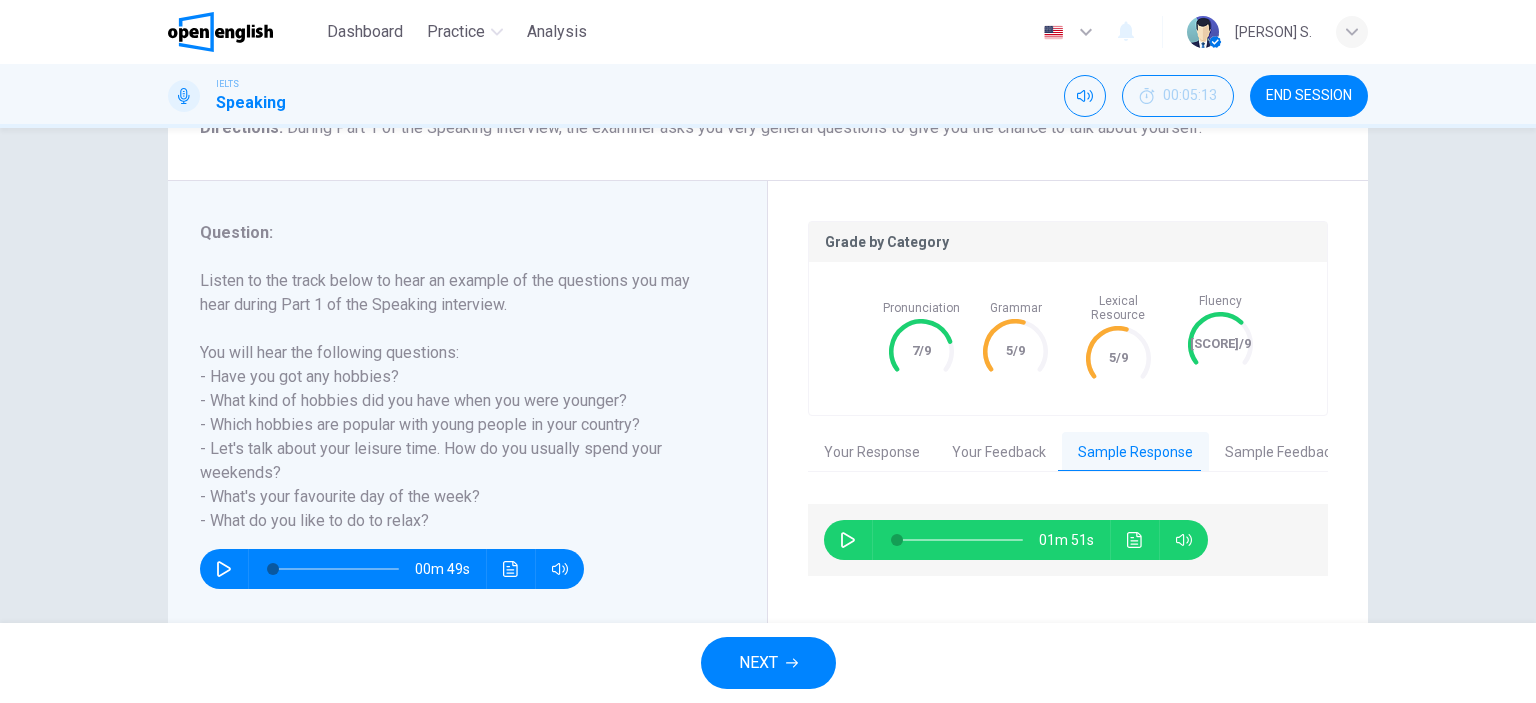 type on "**" 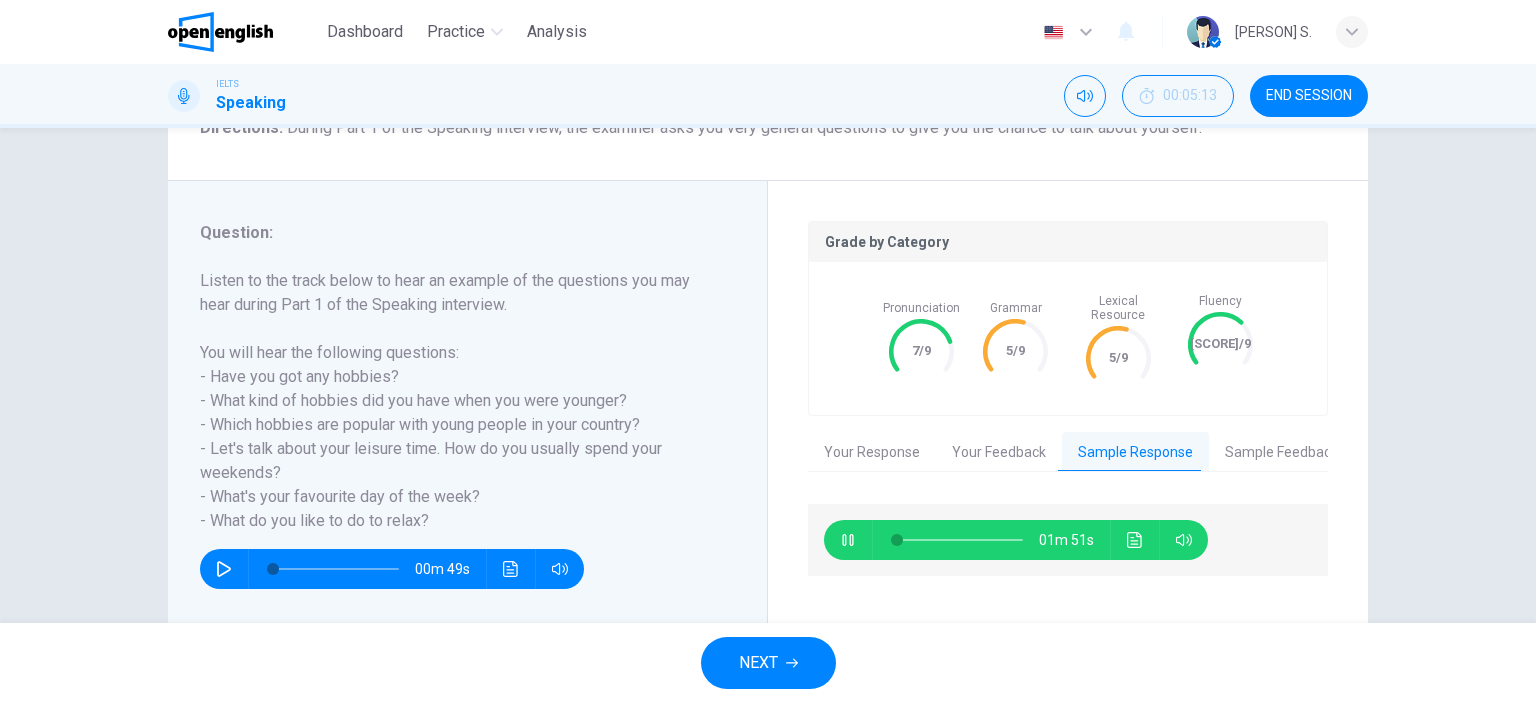 type on "**" 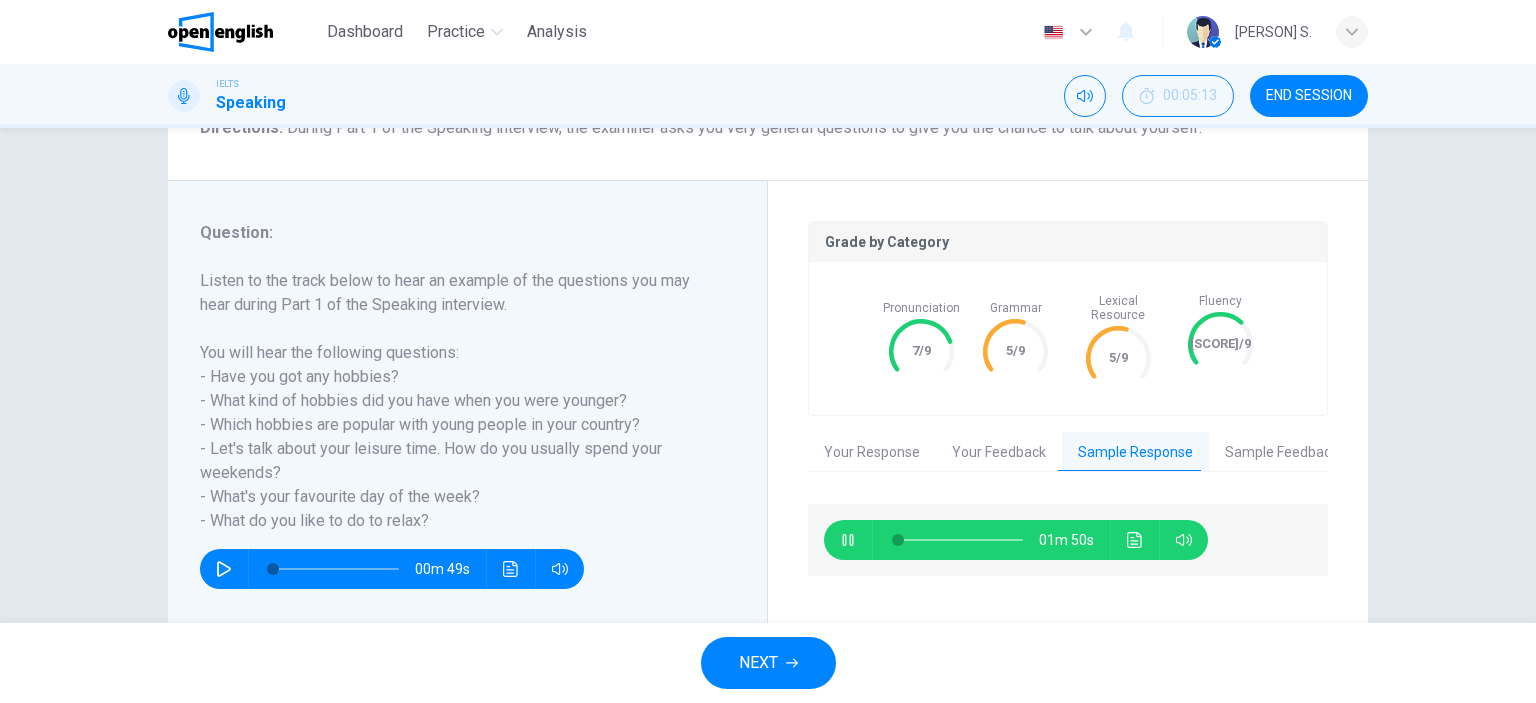 type on "**" 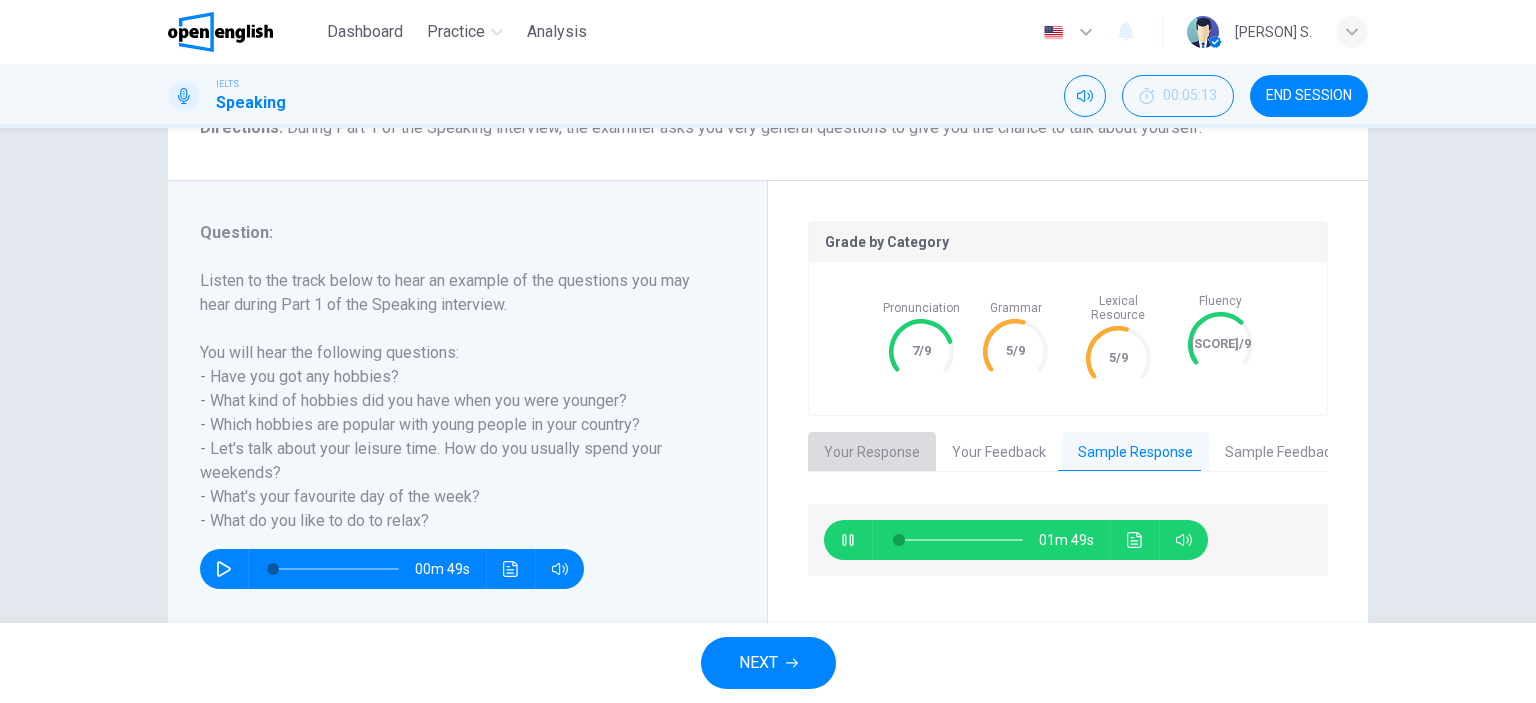 click on "Your Response" at bounding box center [872, 453] 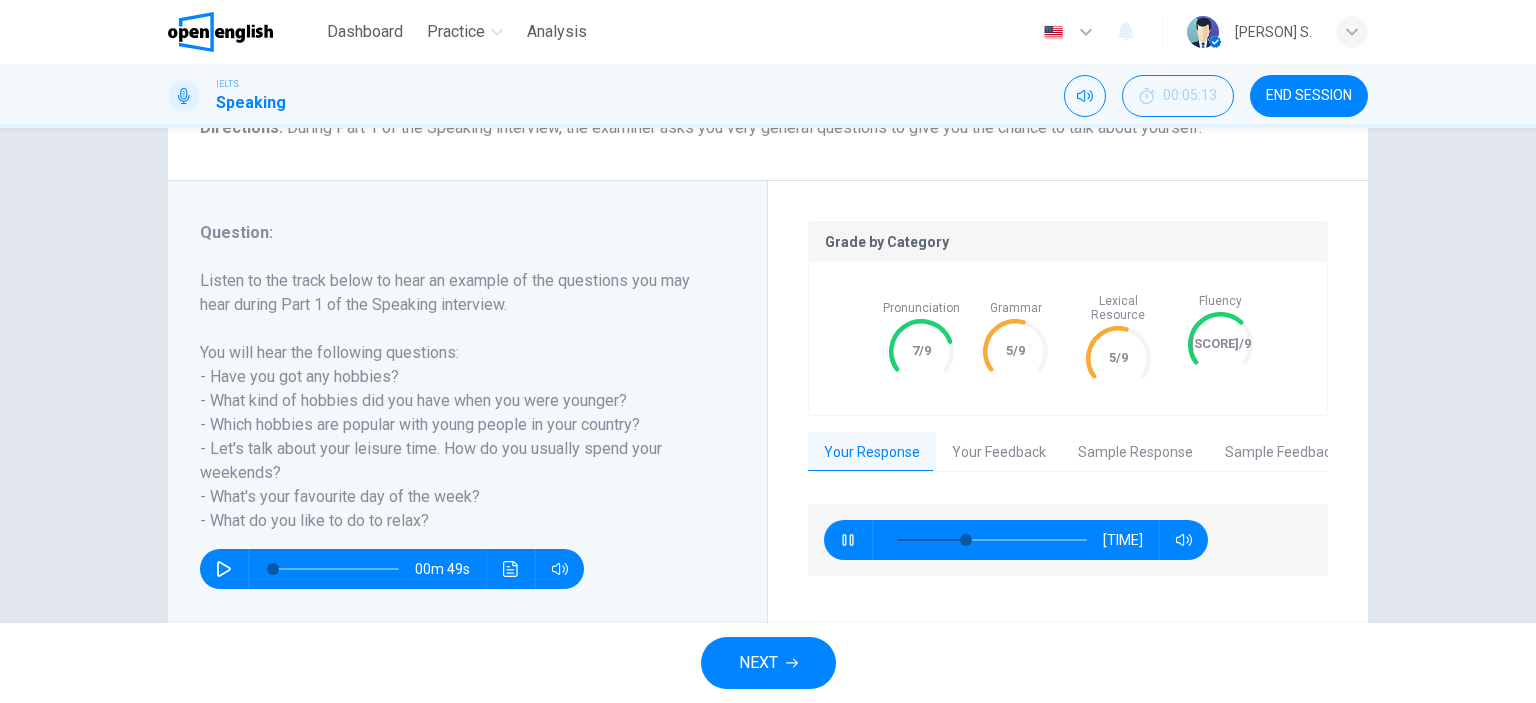 click 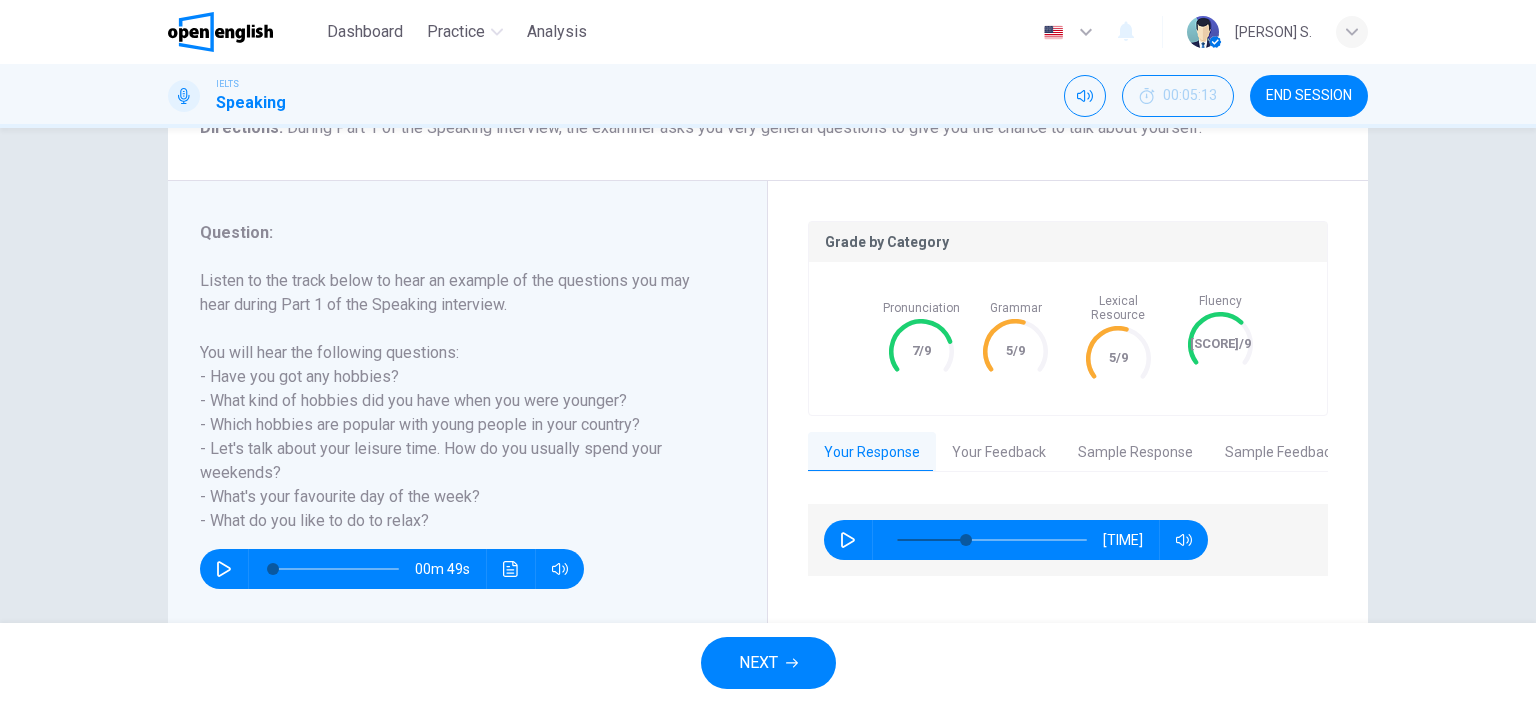 click on "Sample Response" at bounding box center [1135, 453] 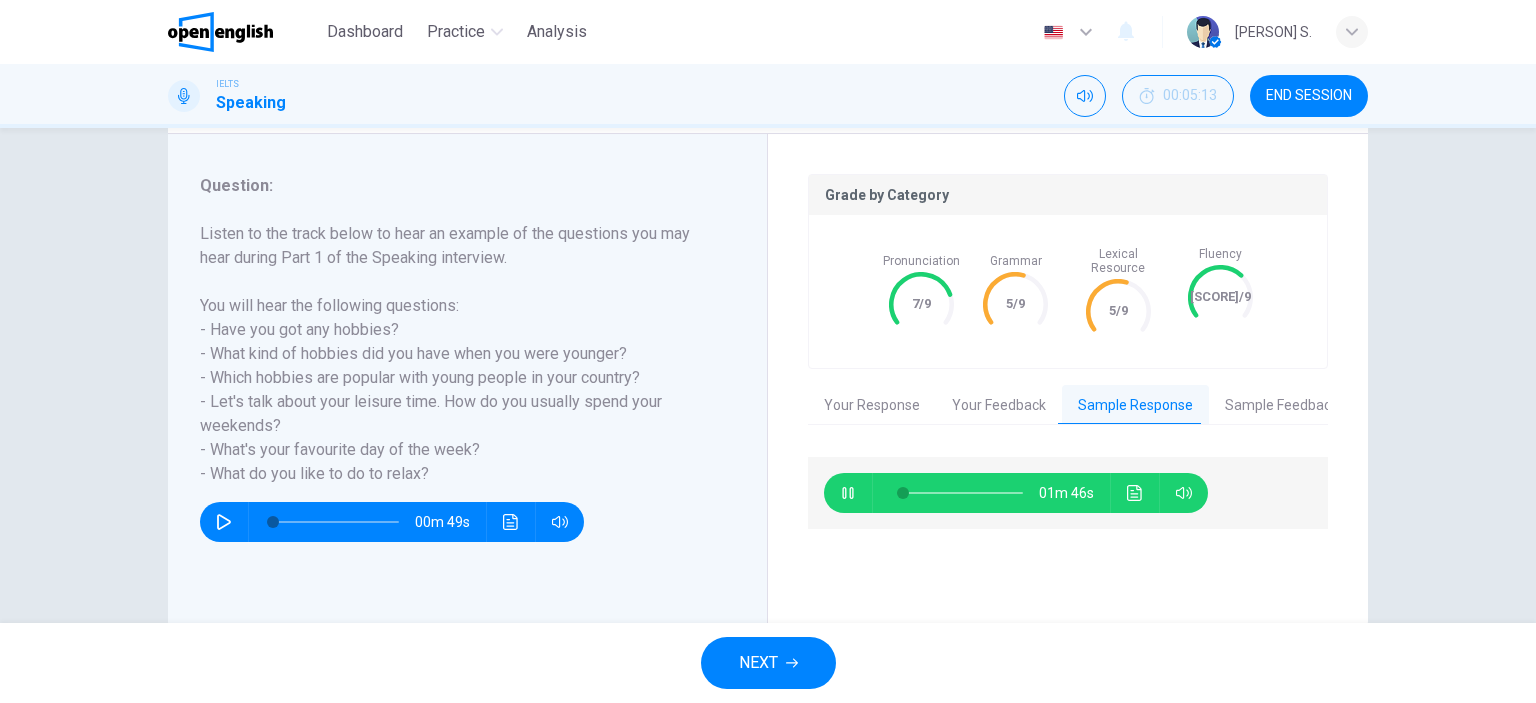 scroll, scrollTop: 280, scrollLeft: 0, axis: vertical 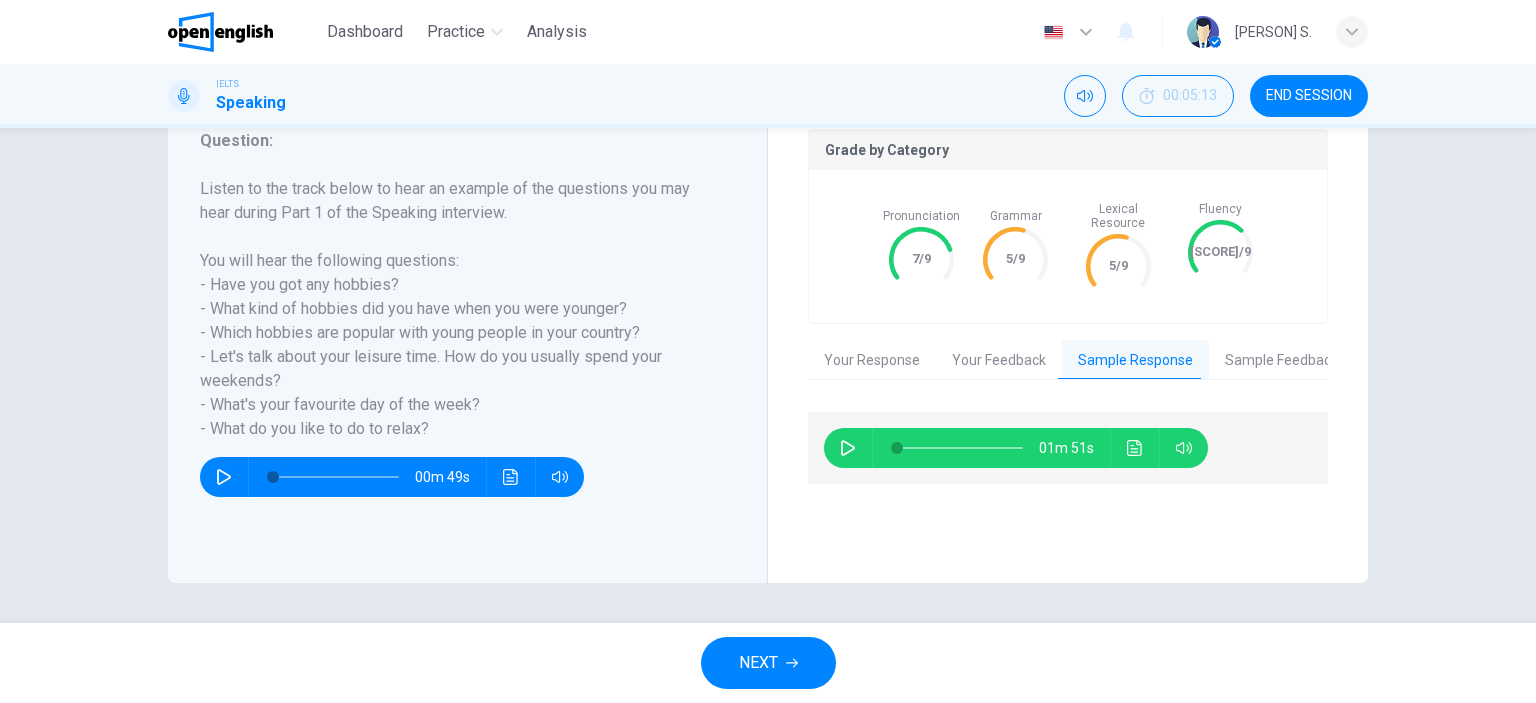 click on "Sample Feedback" at bounding box center [1281, 361] 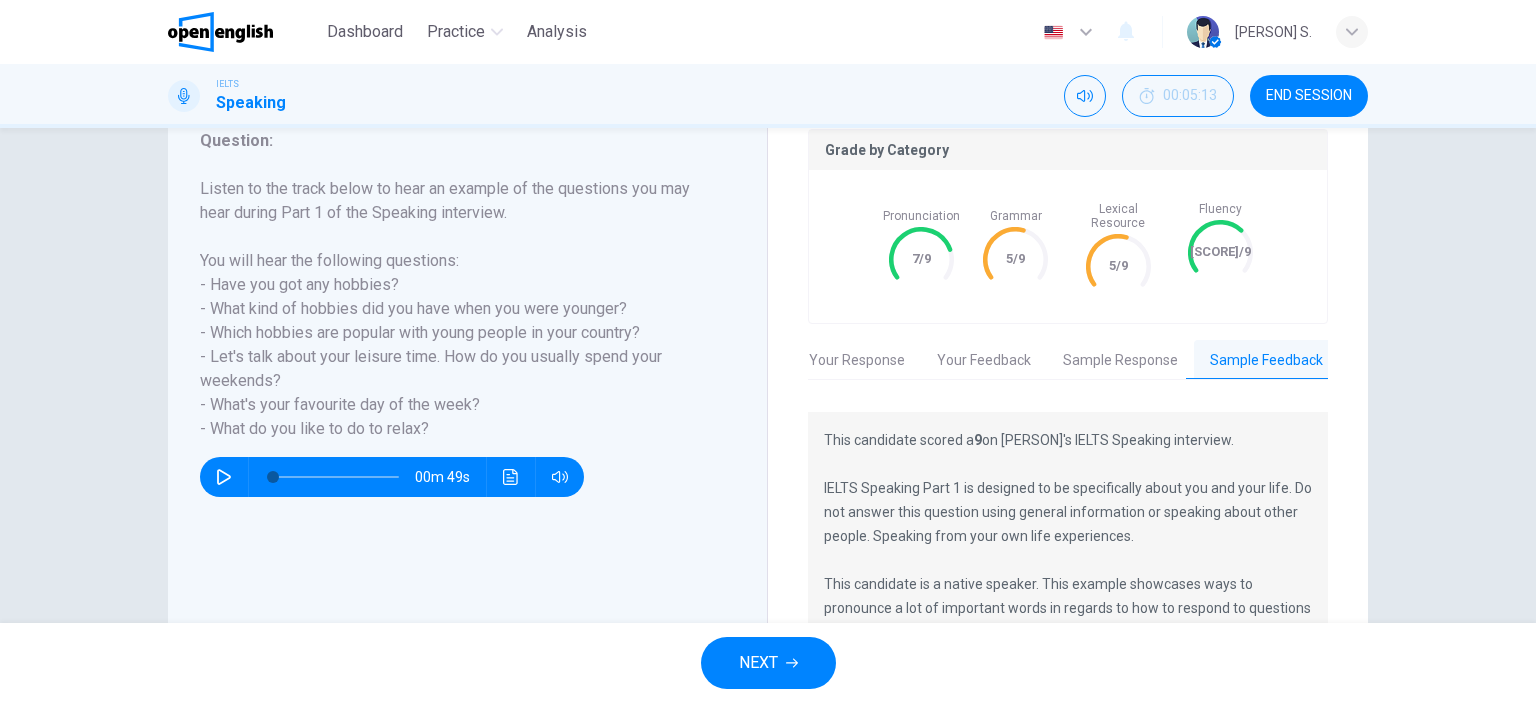 scroll, scrollTop: 0, scrollLeft: 16, axis: horizontal 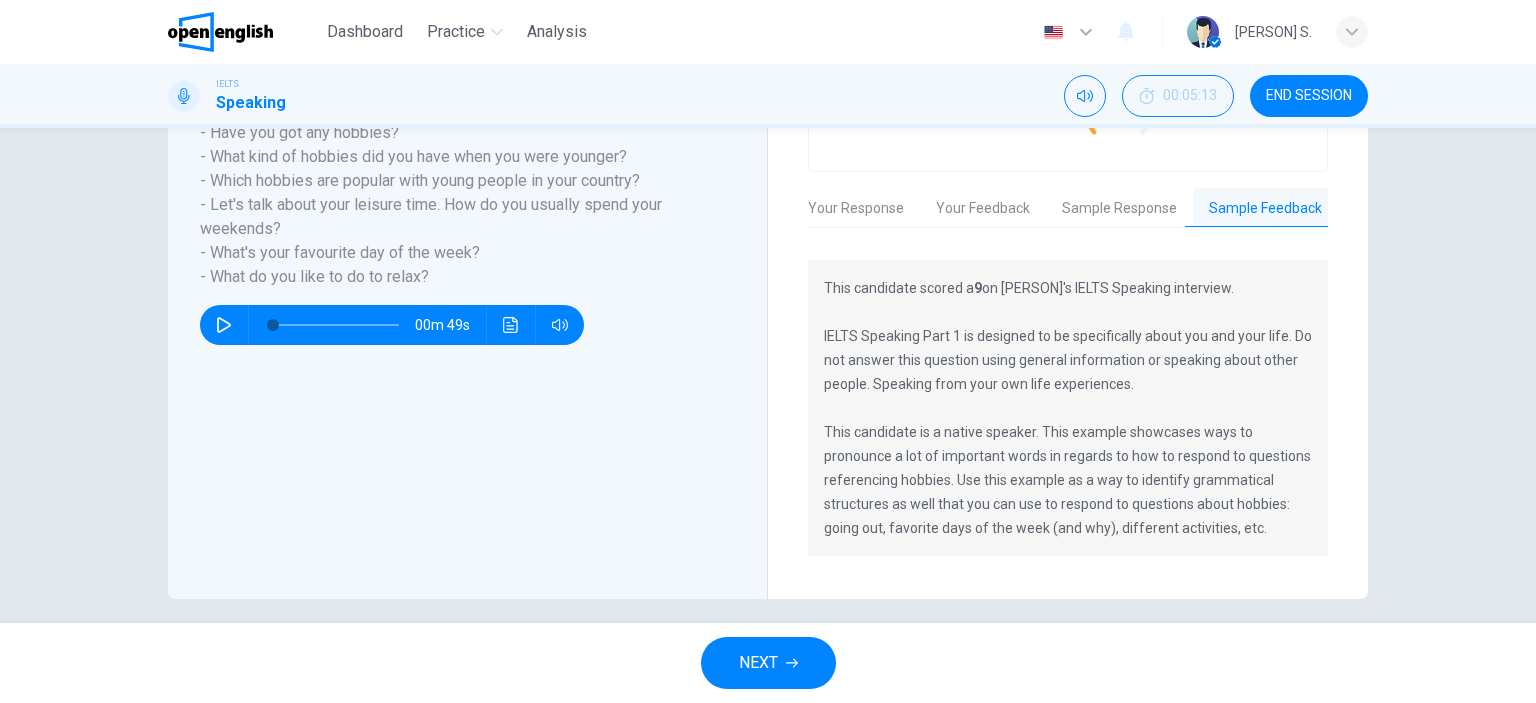 drag, startPoint x: 1181, startPoint y: 317, endPoint x: 1276, endPoint y: 327, distance: 95.524864 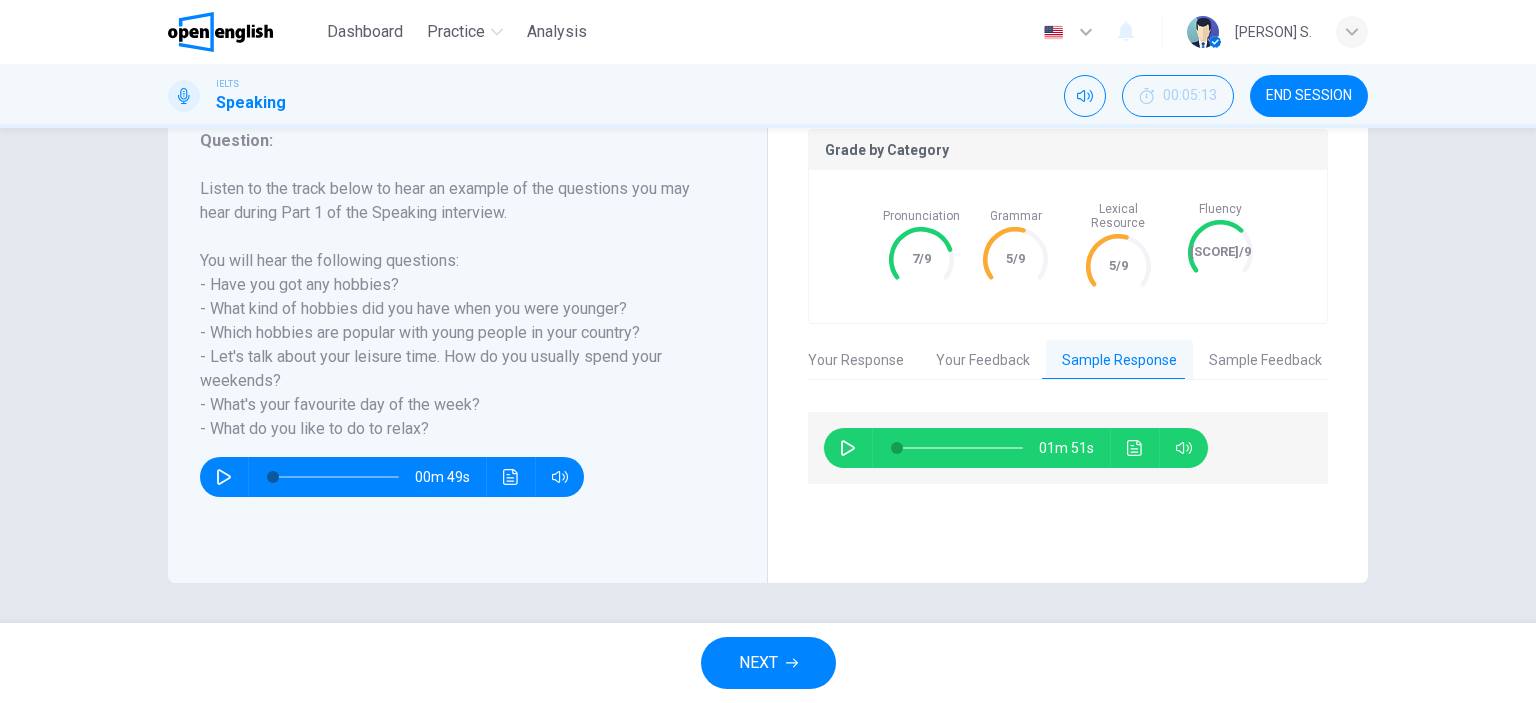 click at bounding box center (848, 448) 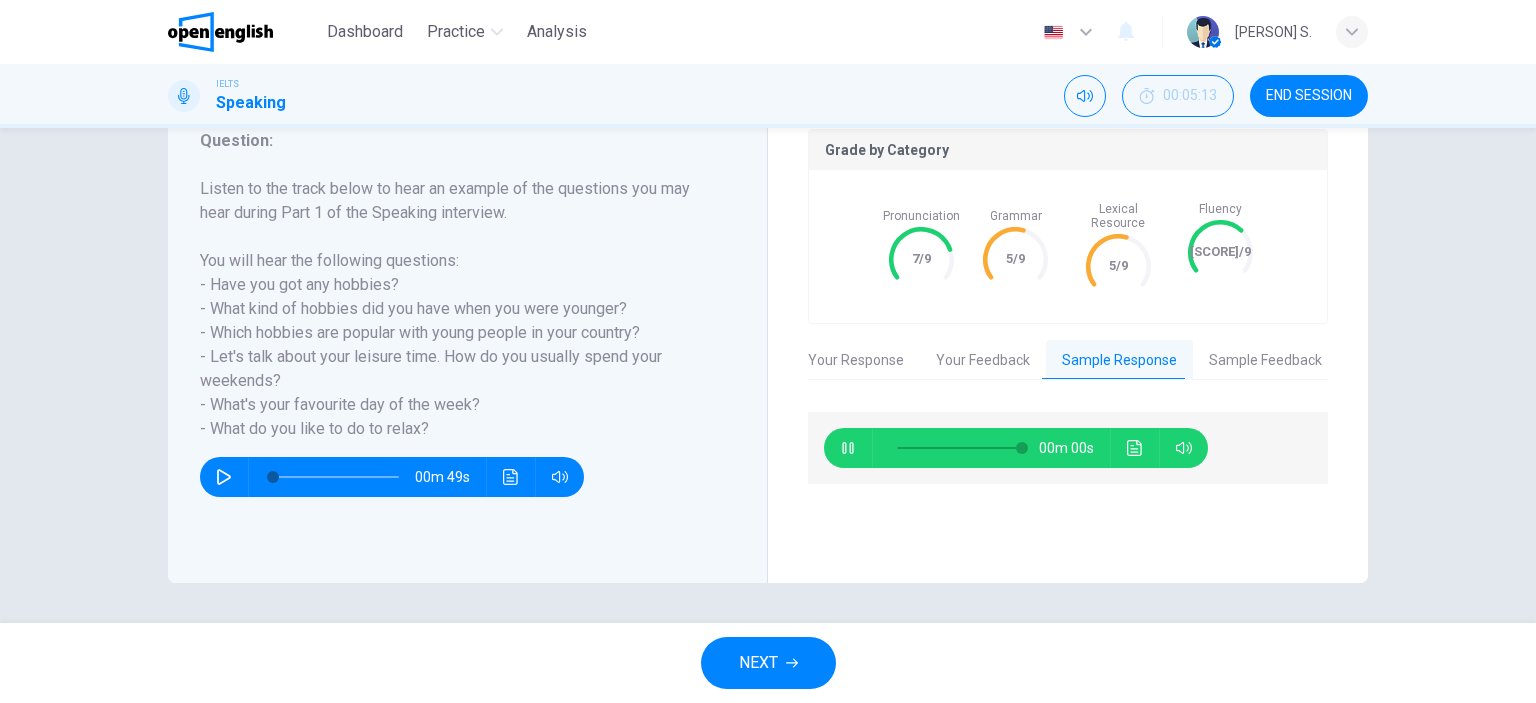 type on "*" 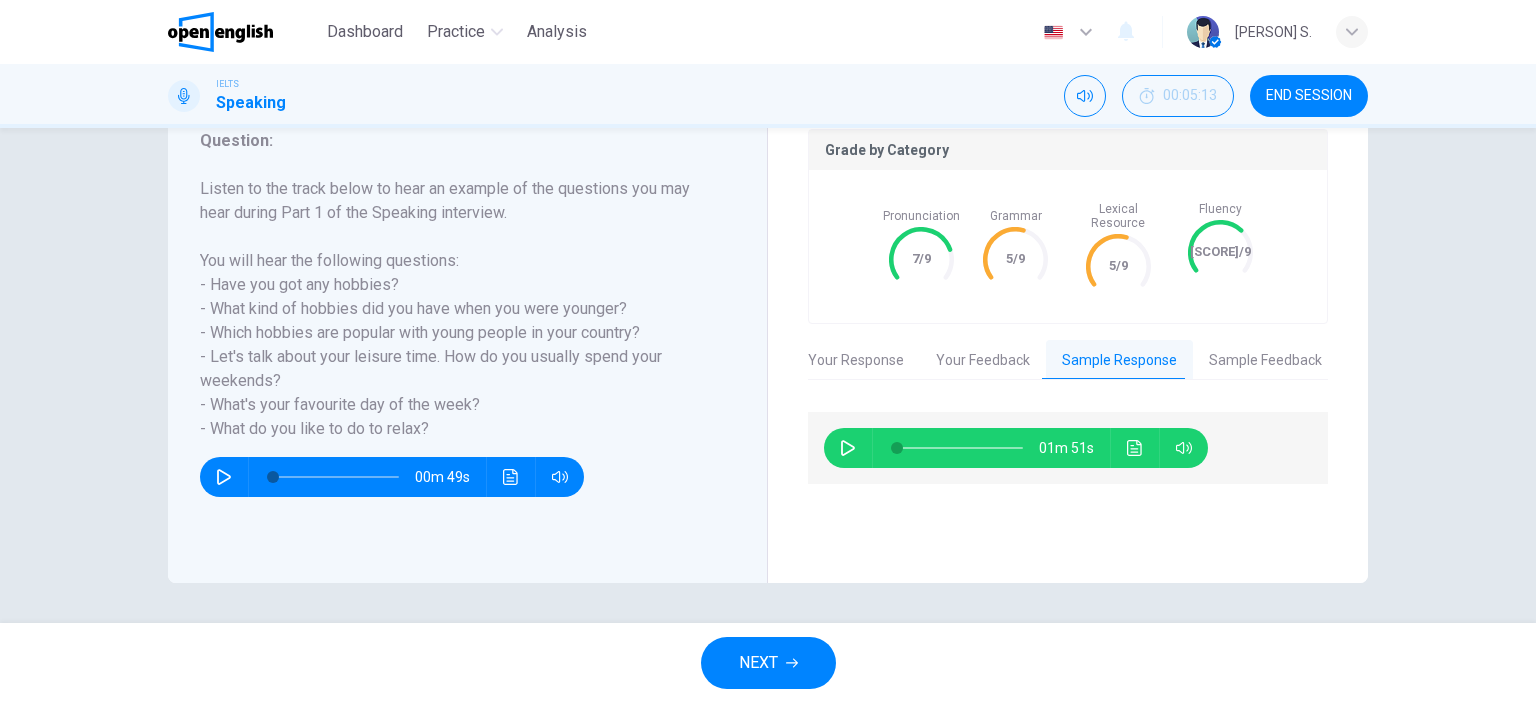click on "NEXT" at bounding box center (758, 663) 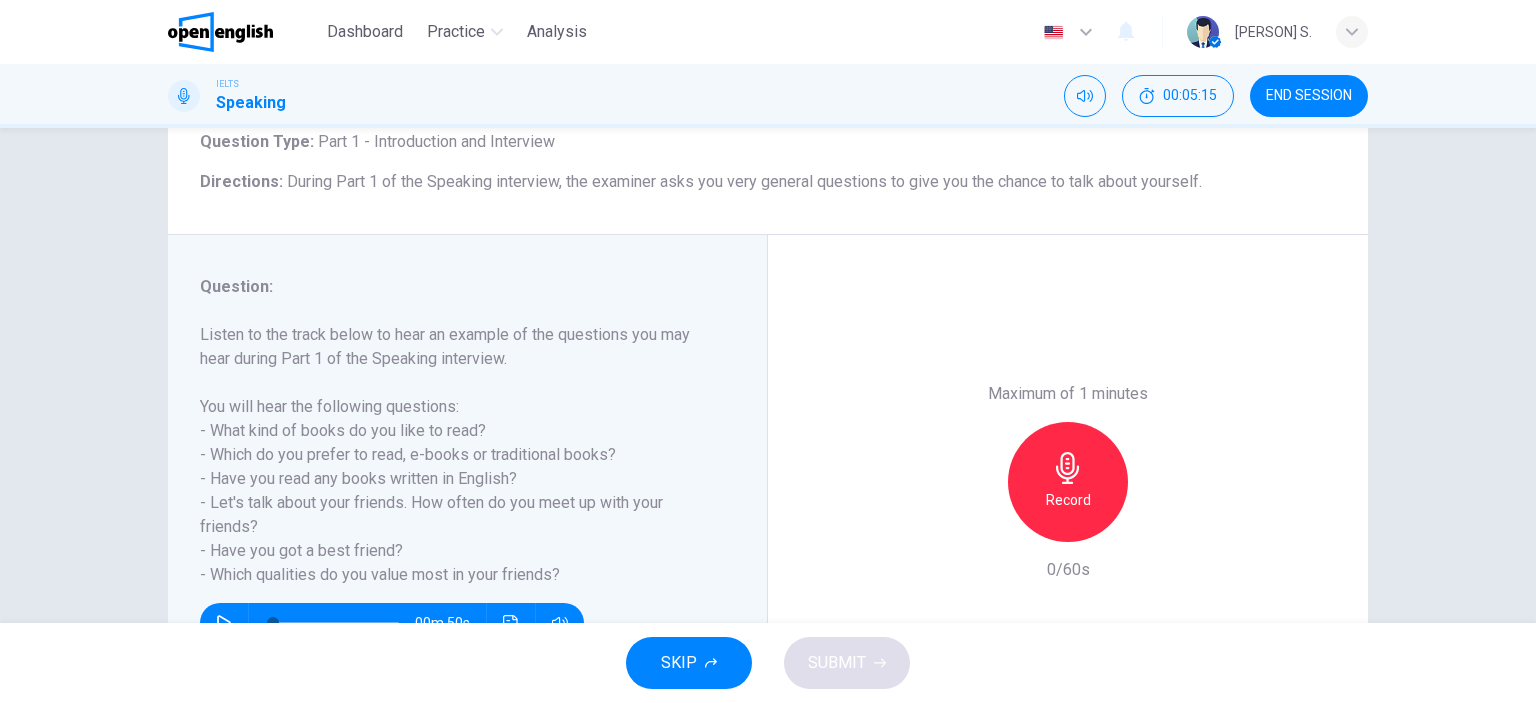 scroll, scrollTop: 180, scrollLeft: 0, axis: vertical 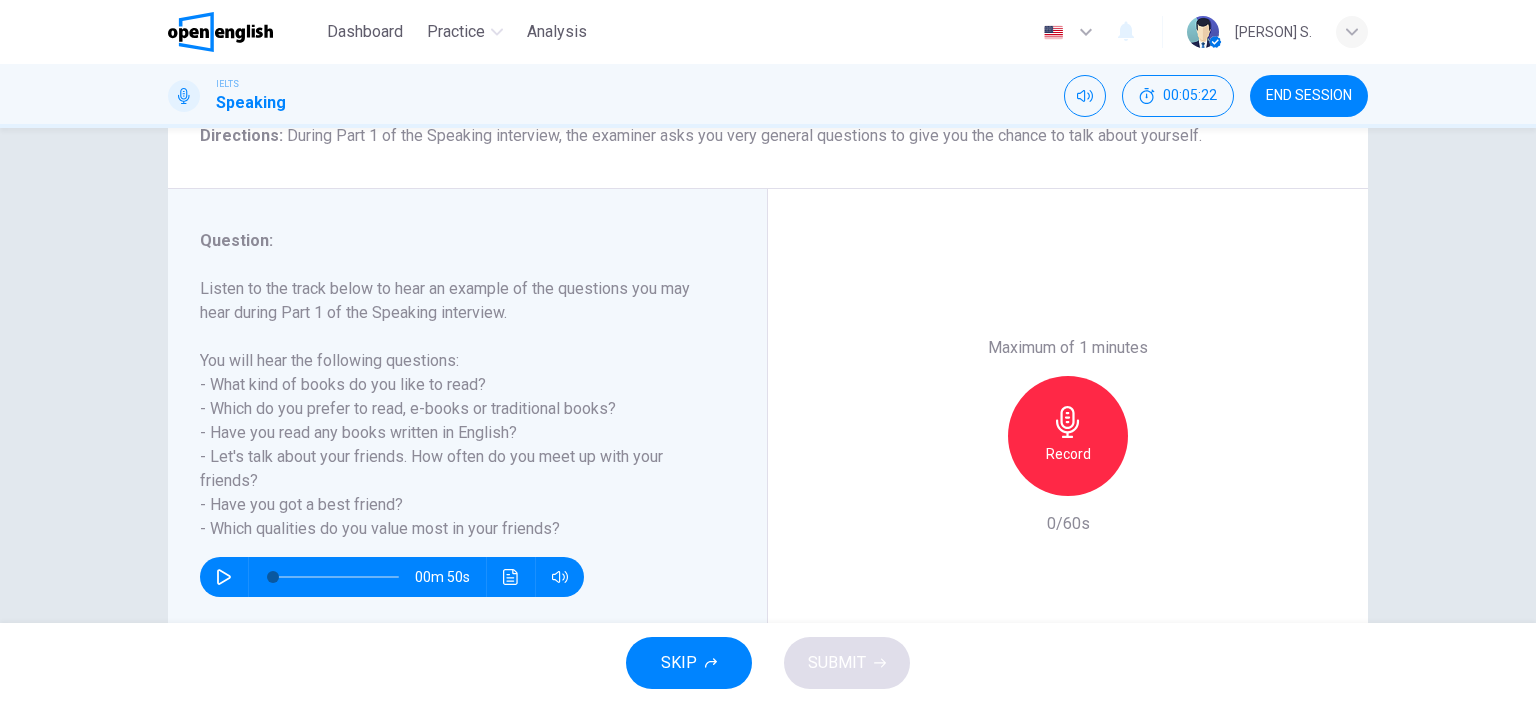 click at bounding box center (224, 577) 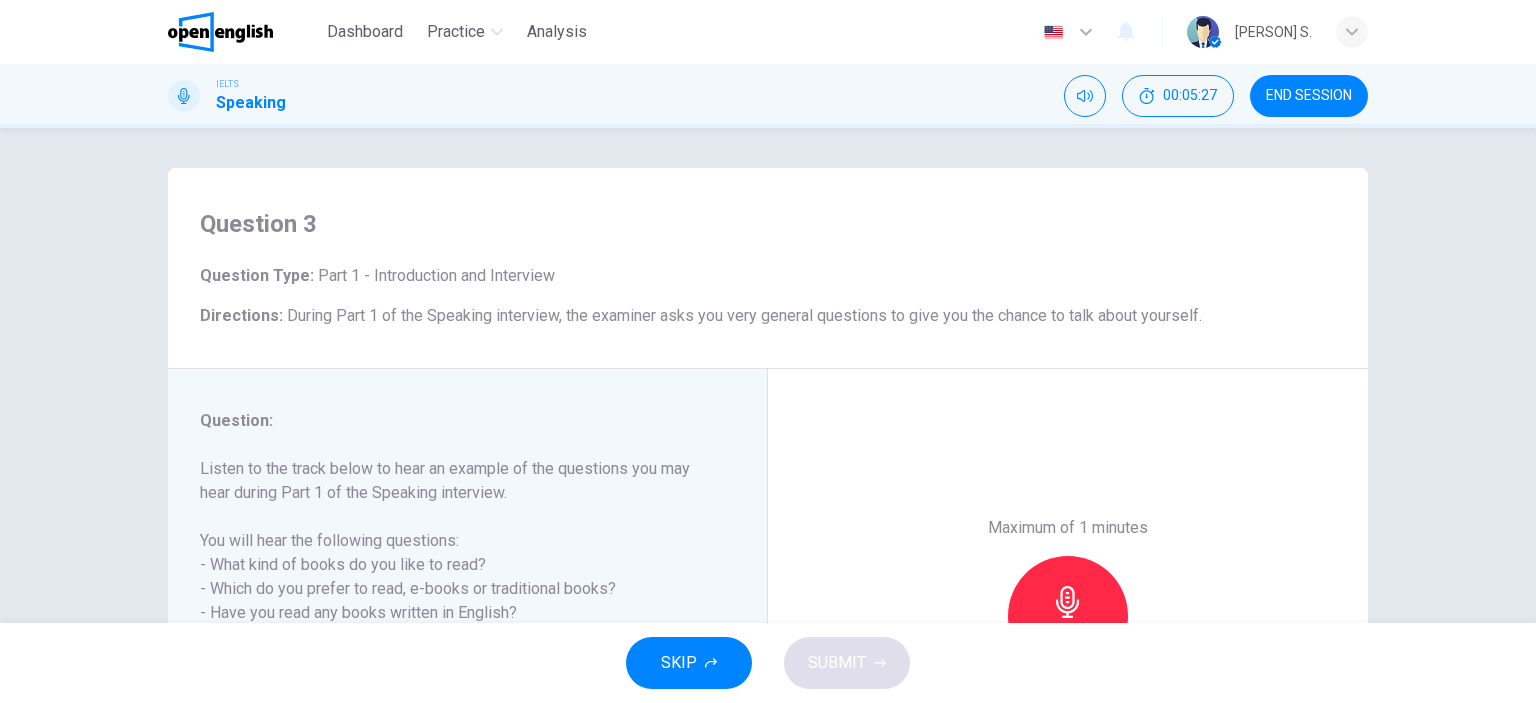 scroll, scrollTop: 0, scrollLeft: 0, axis: both 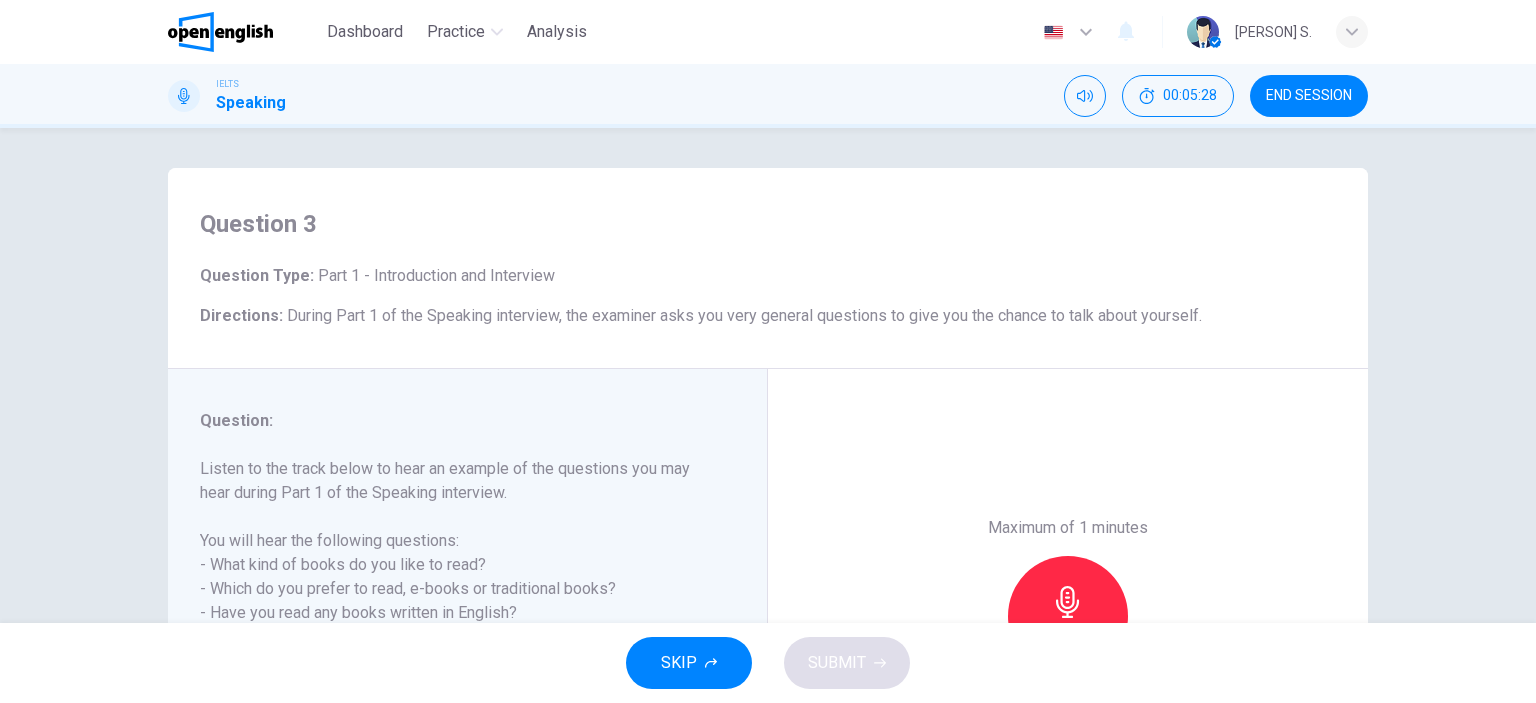 drag, startPoint x: 379, startPoint y: 270, endPoint x: 512, endPoint y: 269, distance: 133.00375 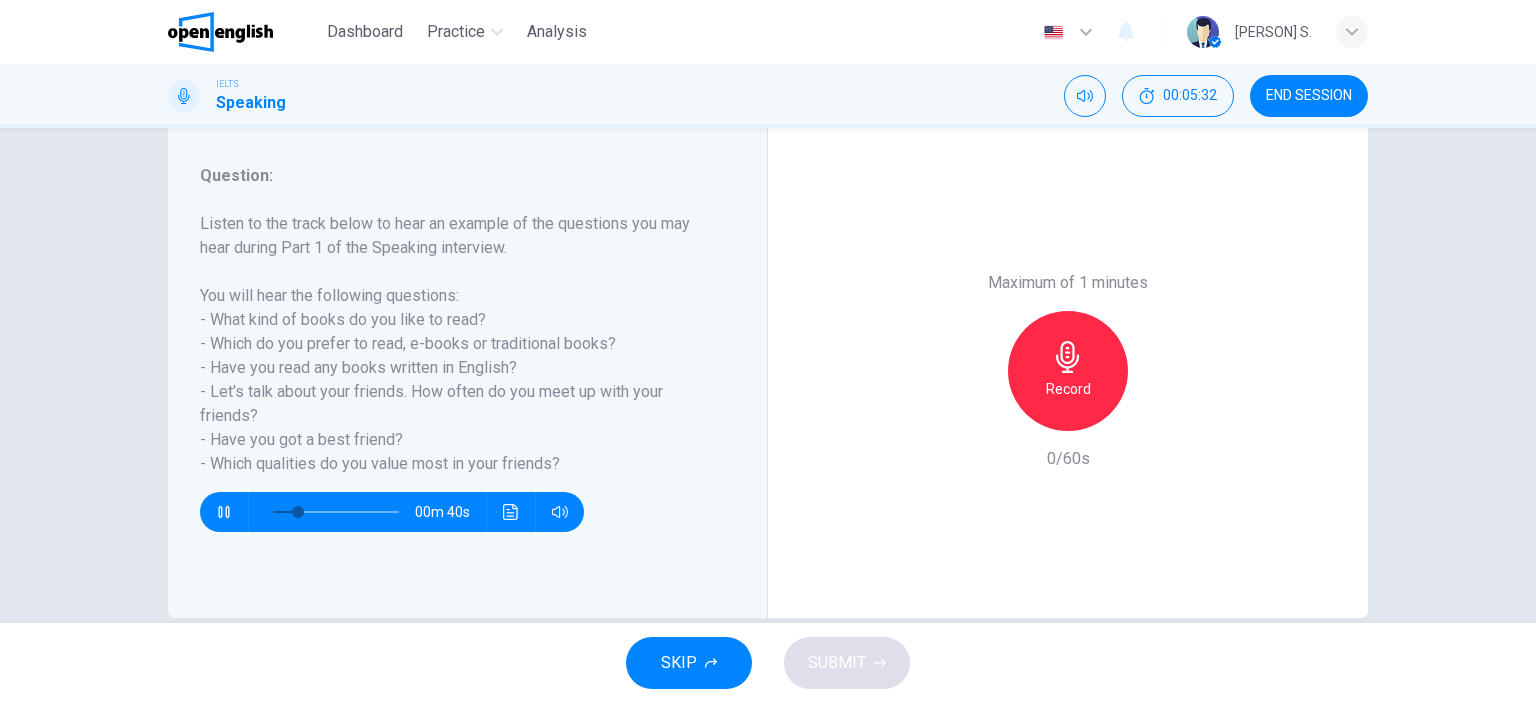 scroll, scrollTop: 280, scrollLeft: 0, axis: vertical 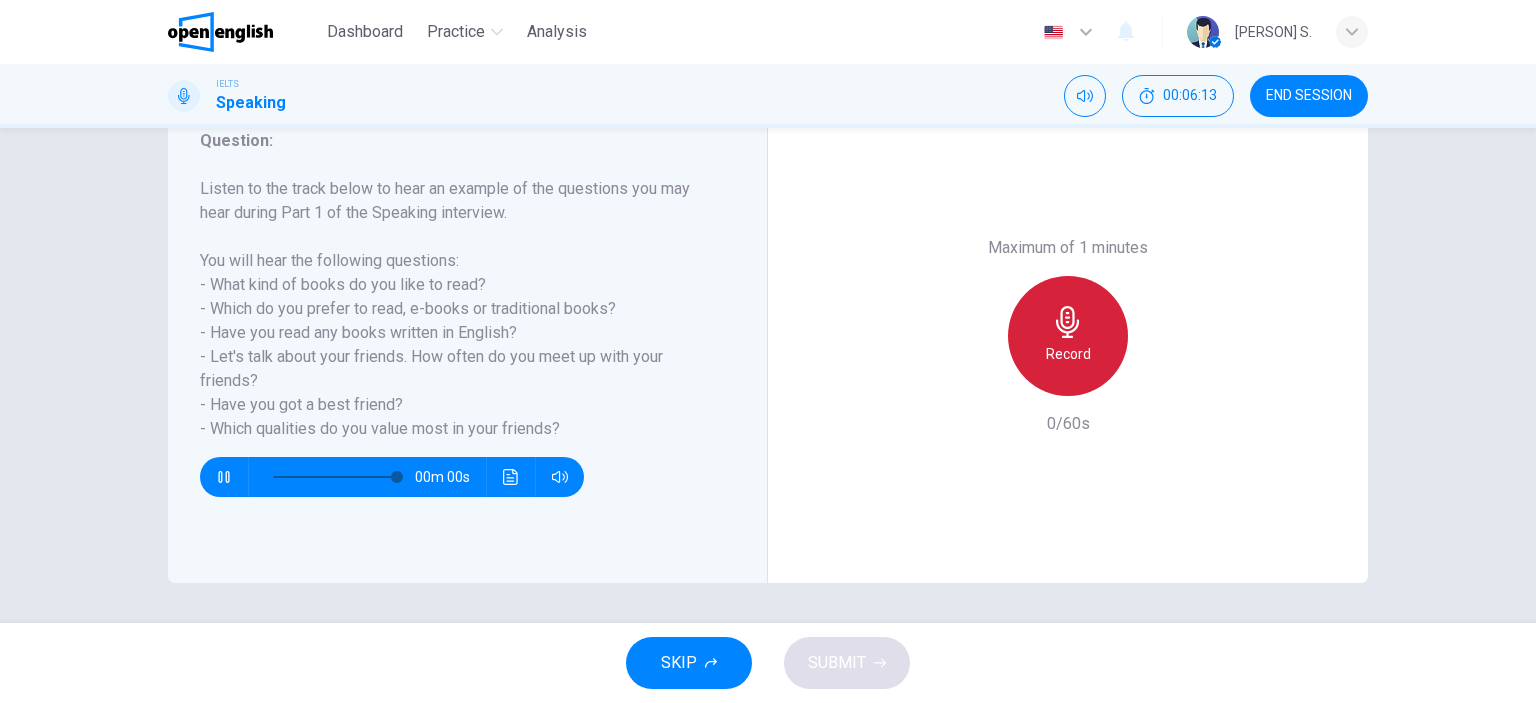 click 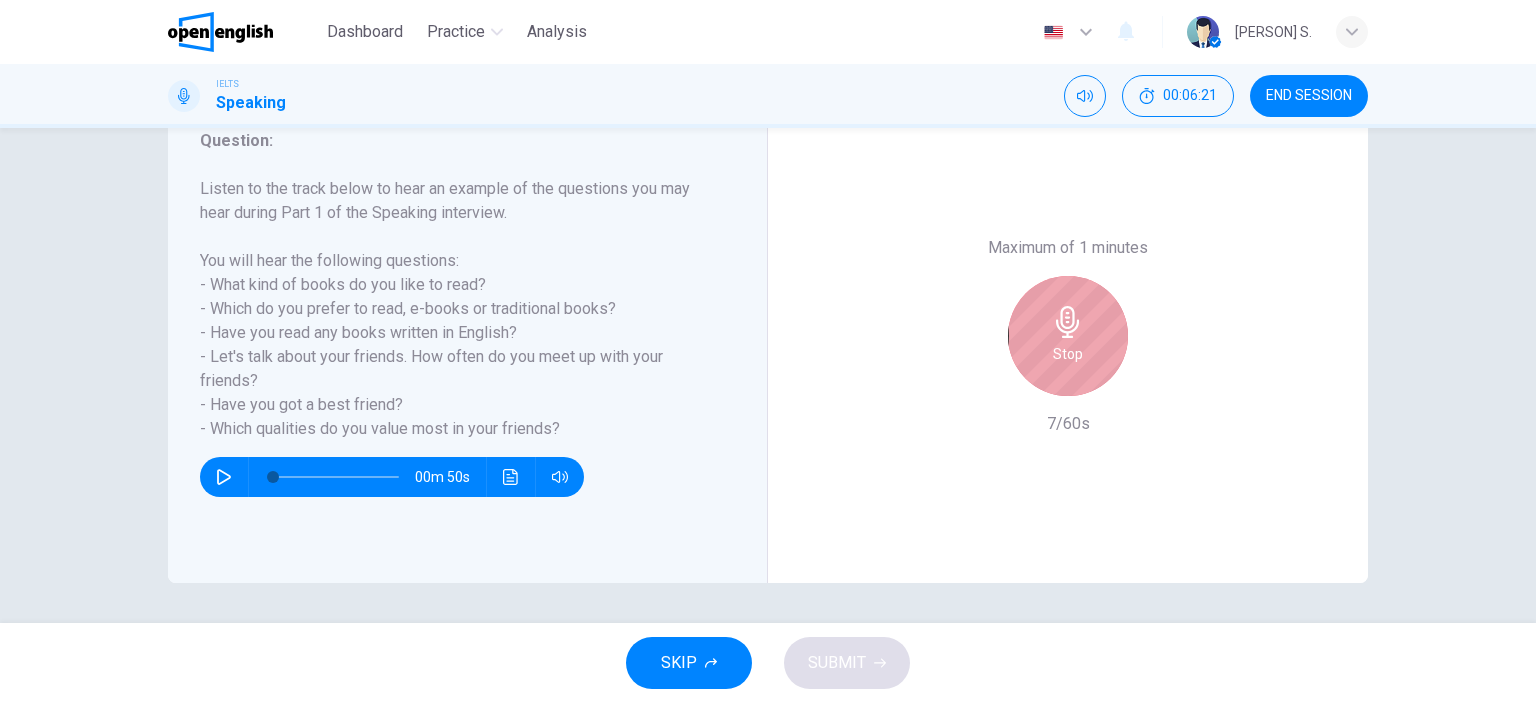 click on "Stop" at bounding box center (1068, 336) 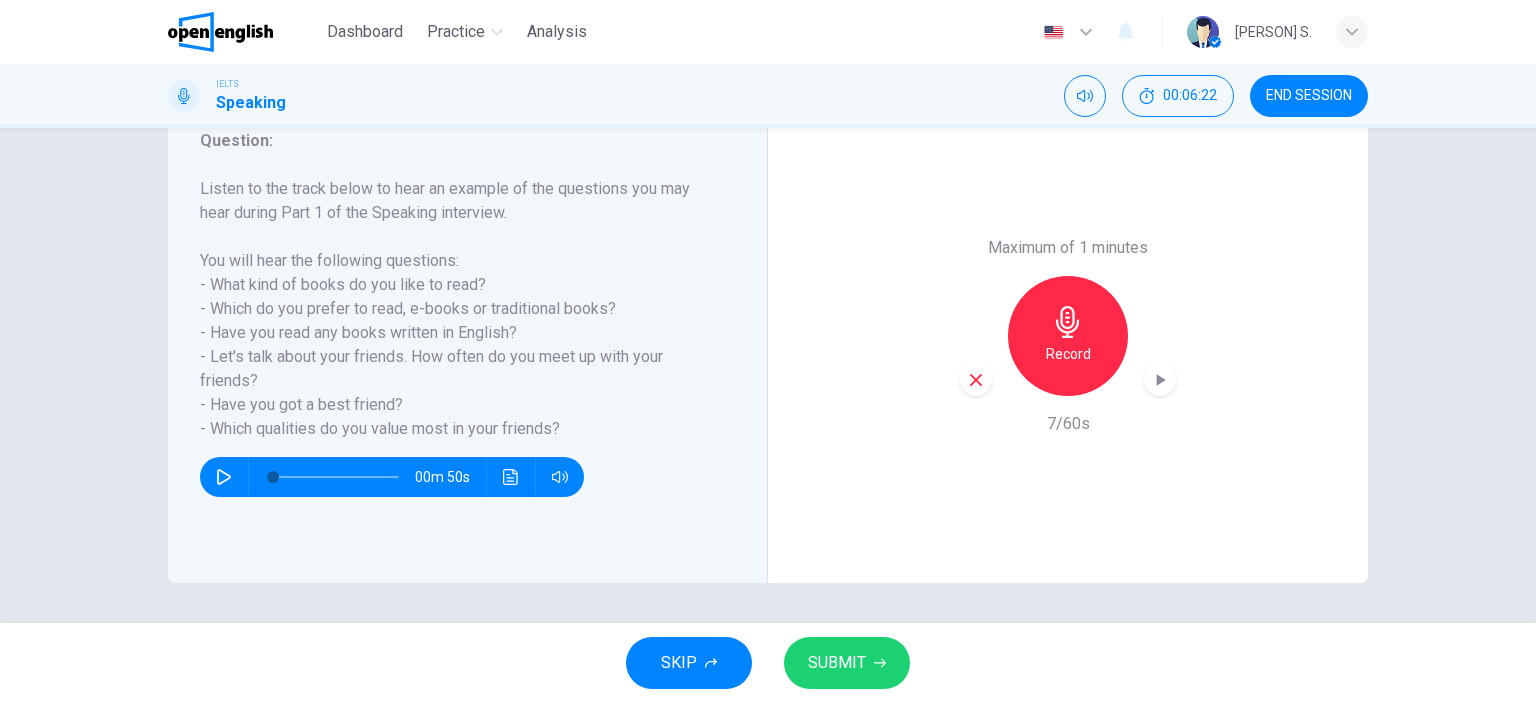 click 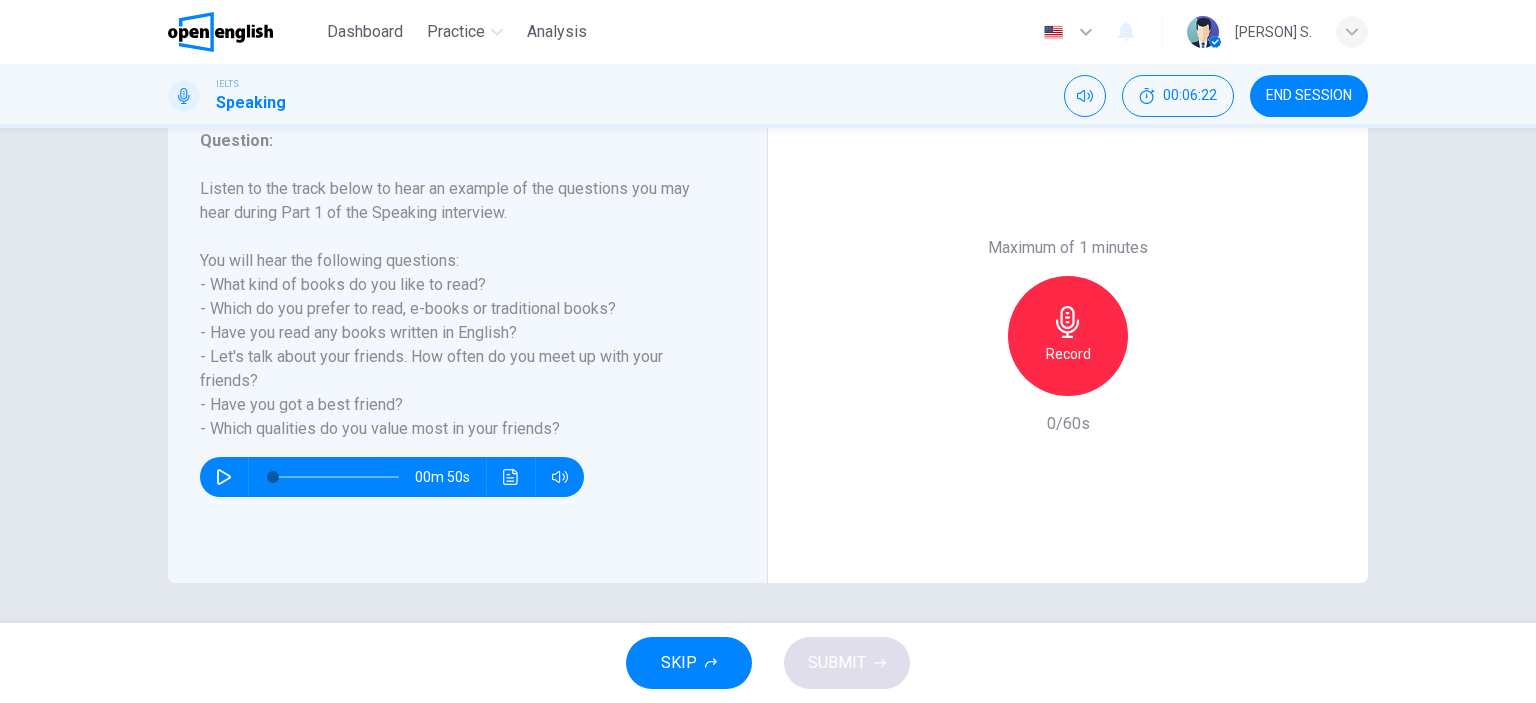 click 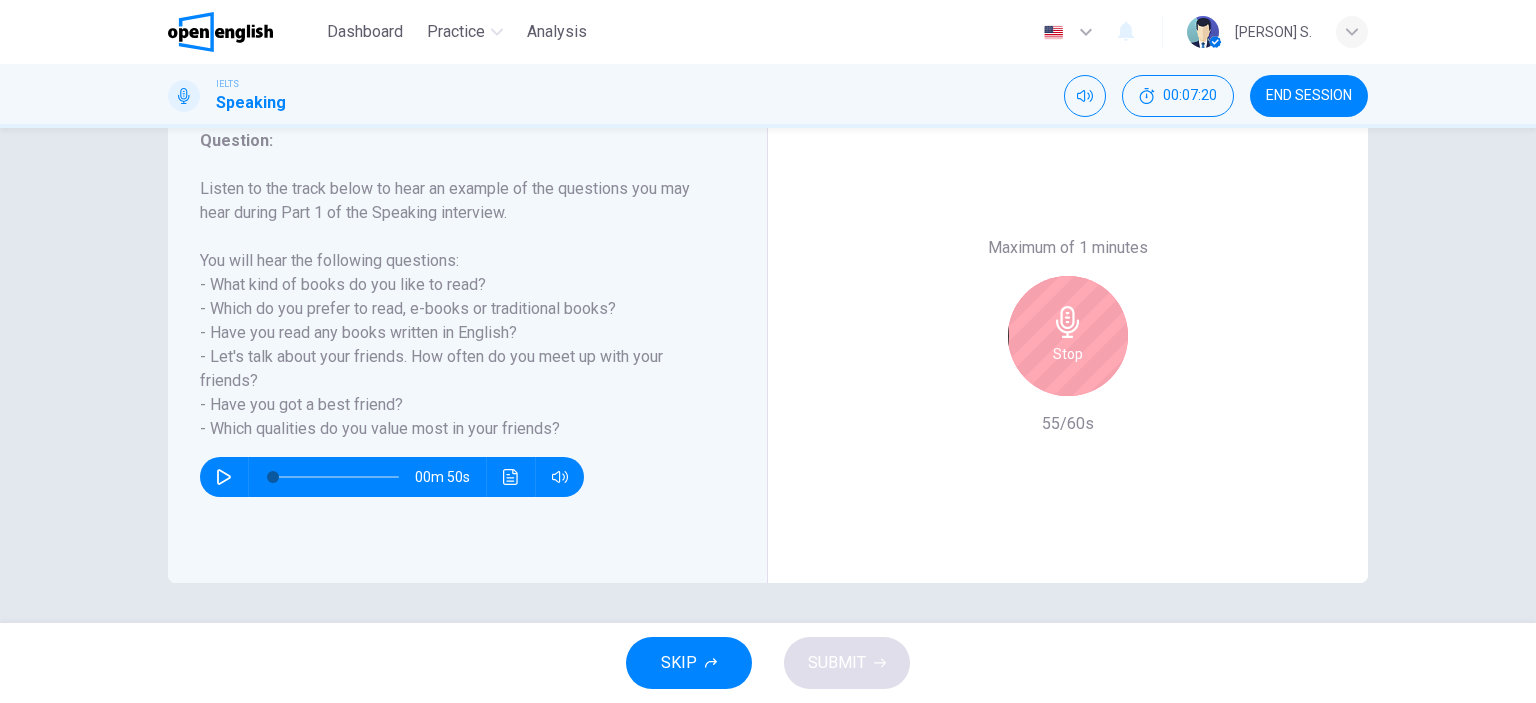 click 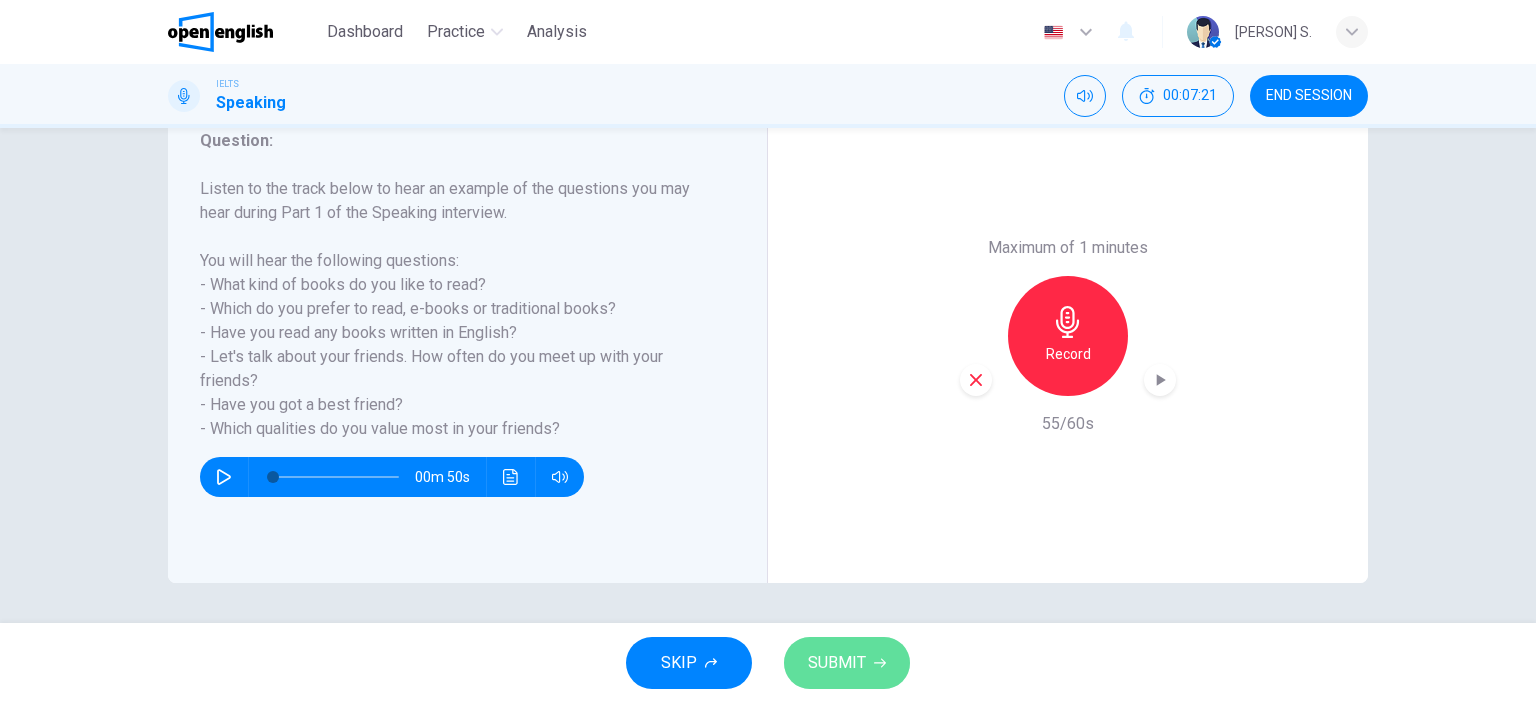click on "SUBMIT" at bounding box center (837, 663) 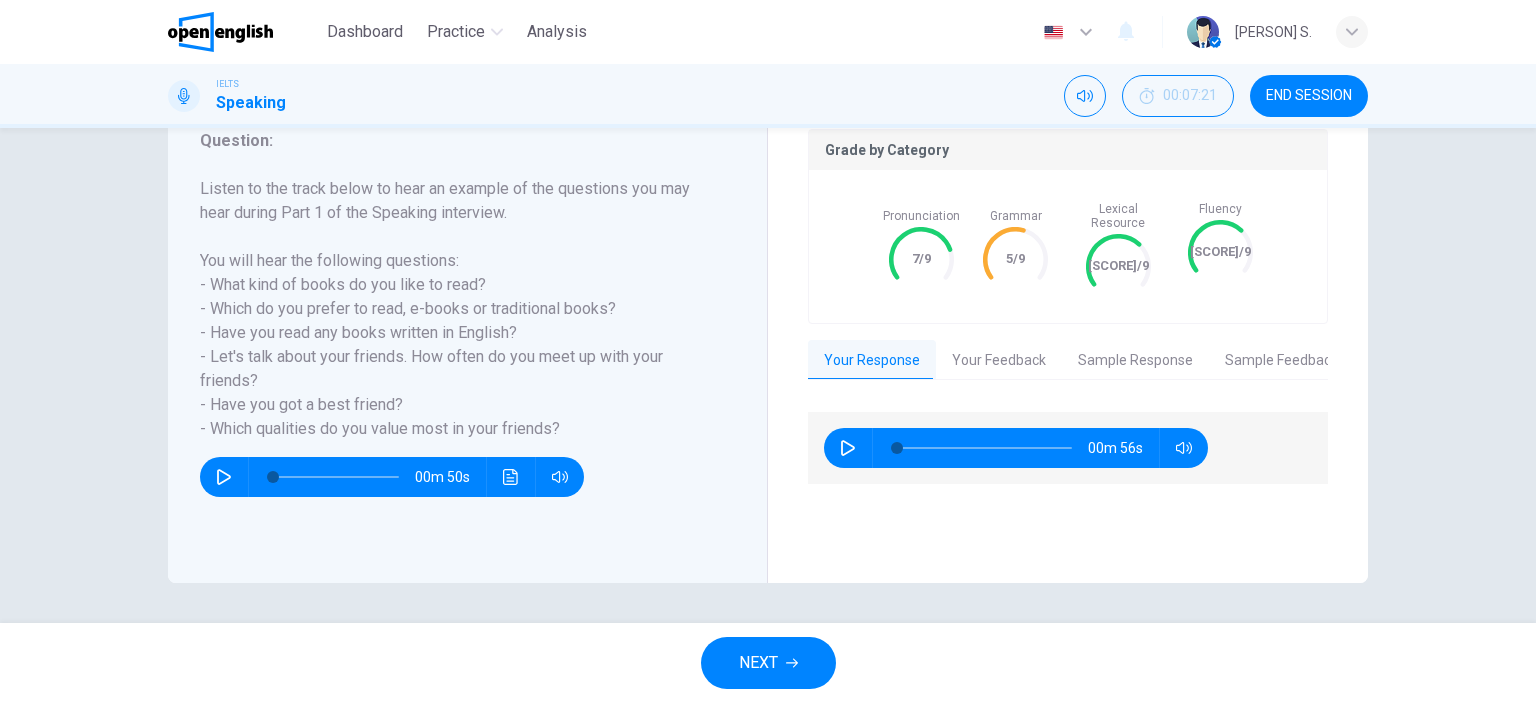 click on "Sample Response" at bounding box center (1135, 361) 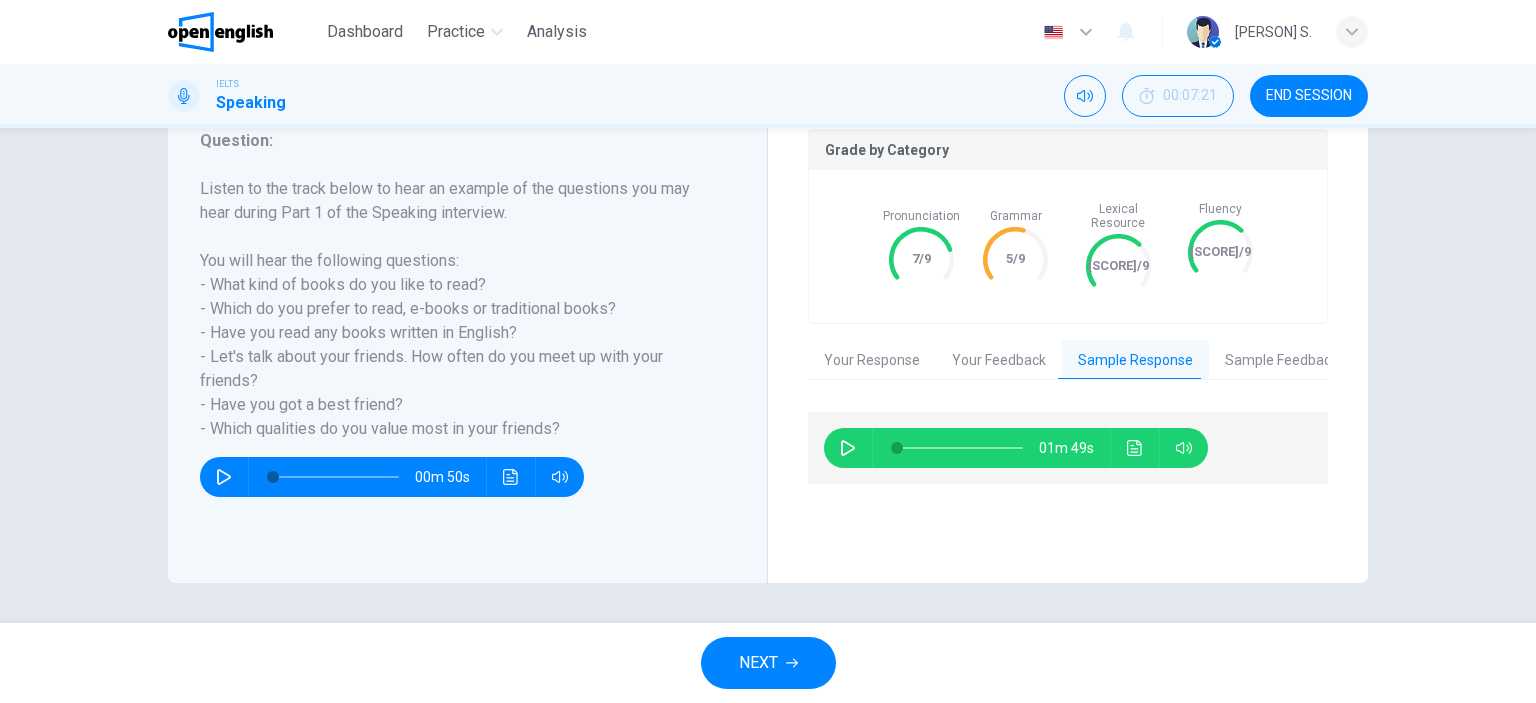 click on "Your Feedback" at bounding box center [999, 361] 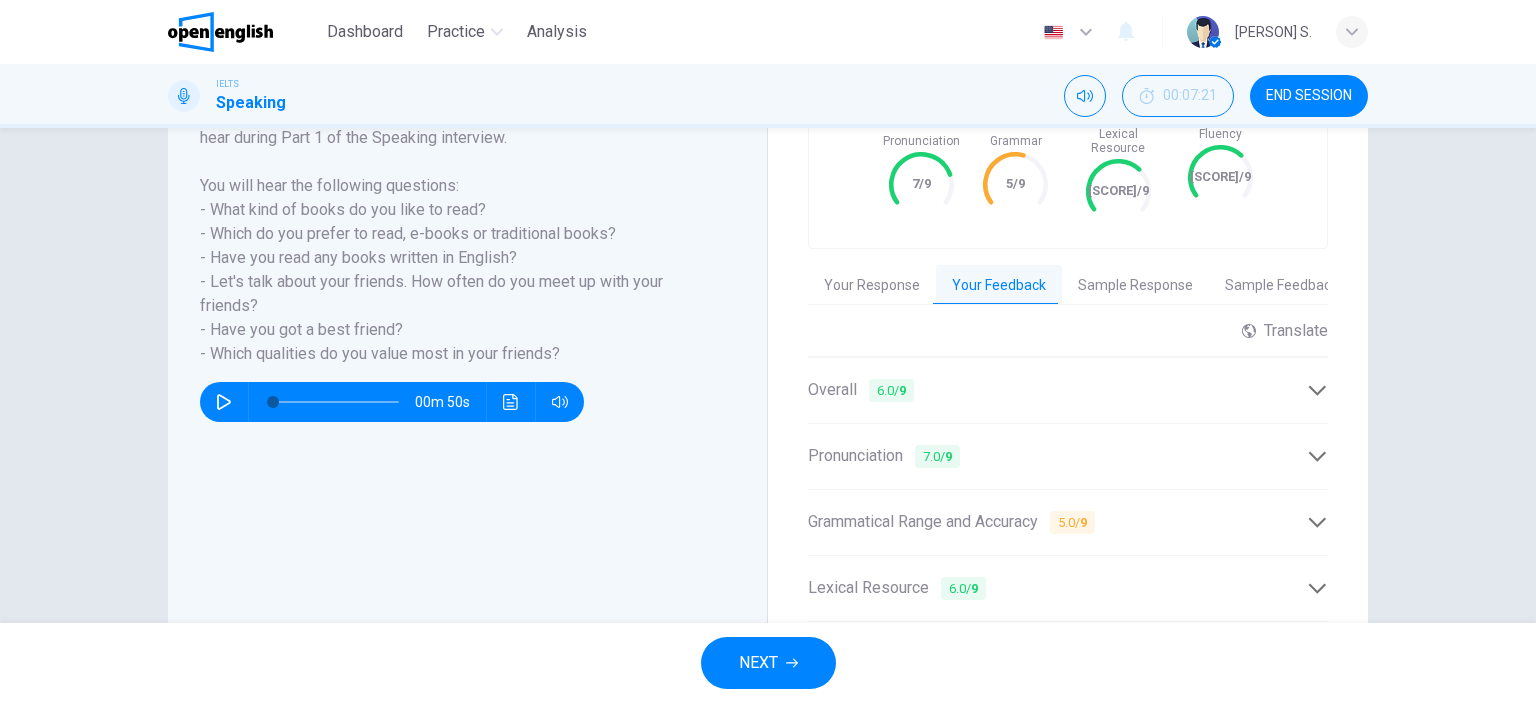 scroll, scrollTop: 488, scrollLeft: 0, axis: vertical 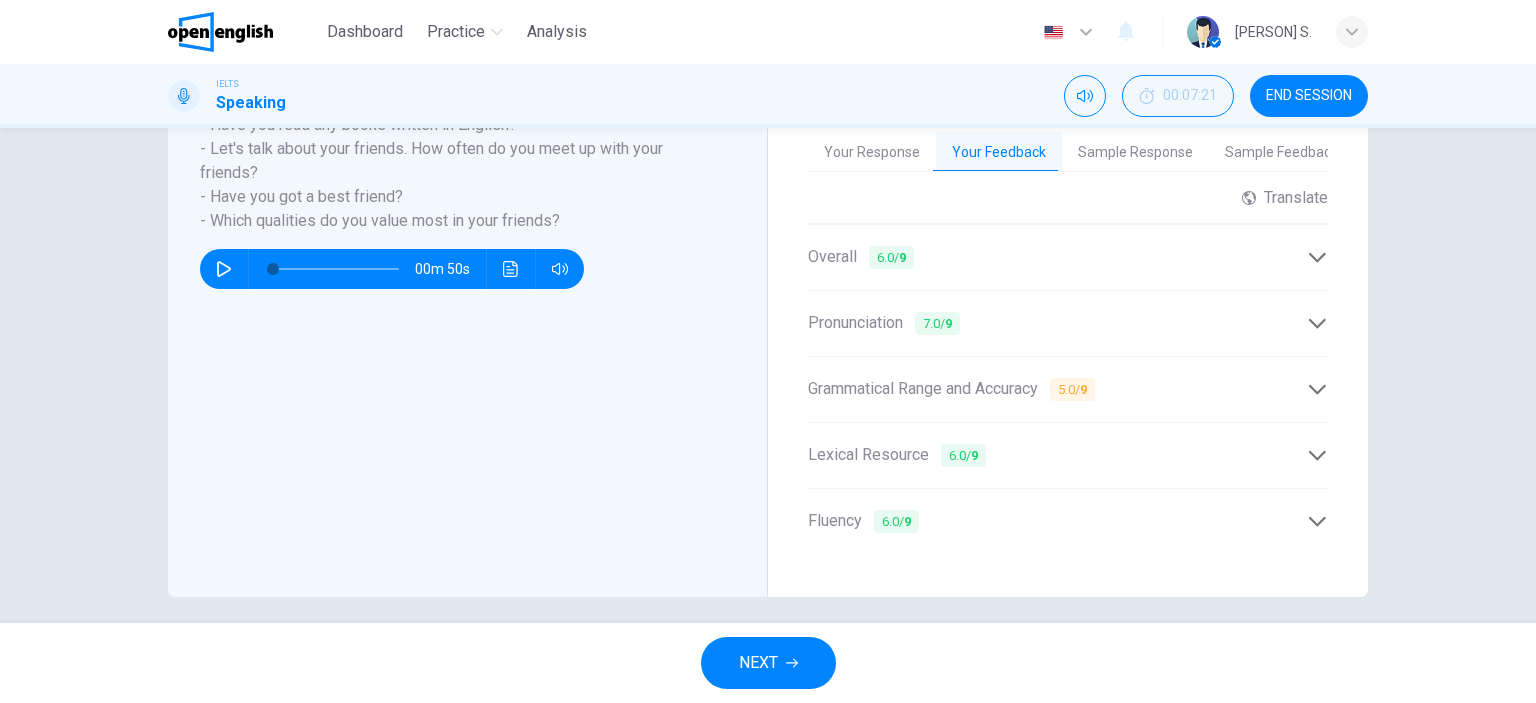 click on "9" at bounding box center [902, 257] 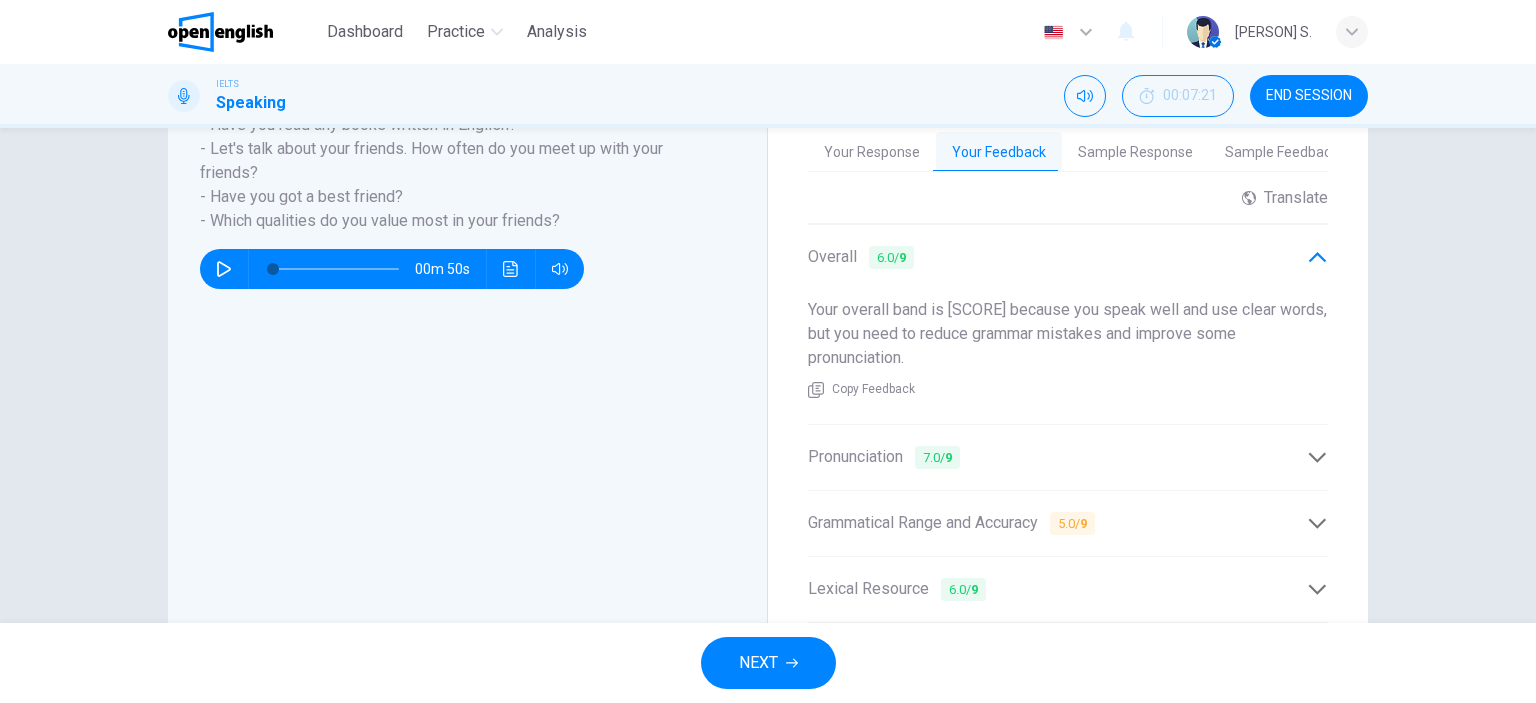 drag, startPoint x: 864, startPoint y: 302, endPoint x: 1038, endPoint y: 298, distance: 174.04597 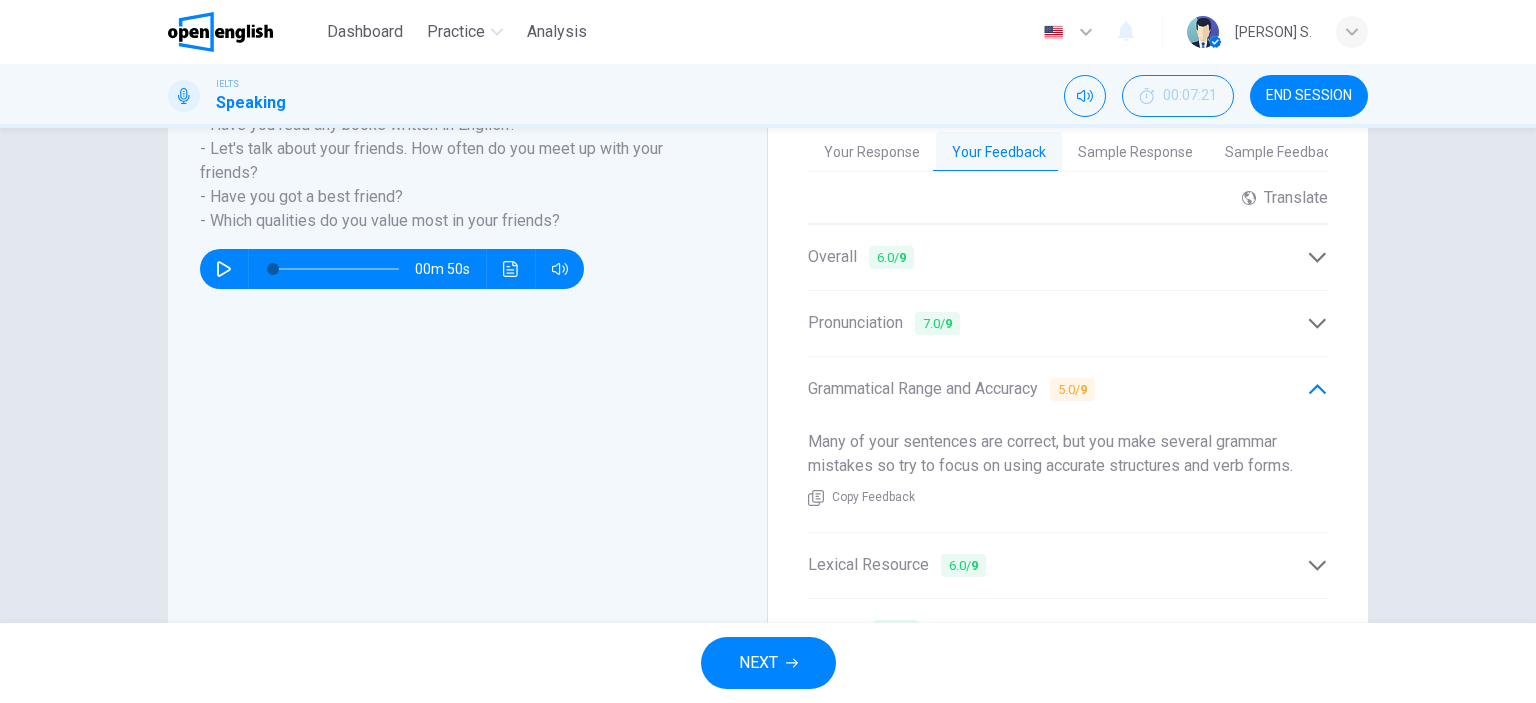 click on "Grammatical Range and Accuracy   [SCORE] / 9" at bounding box center (1057, 389) 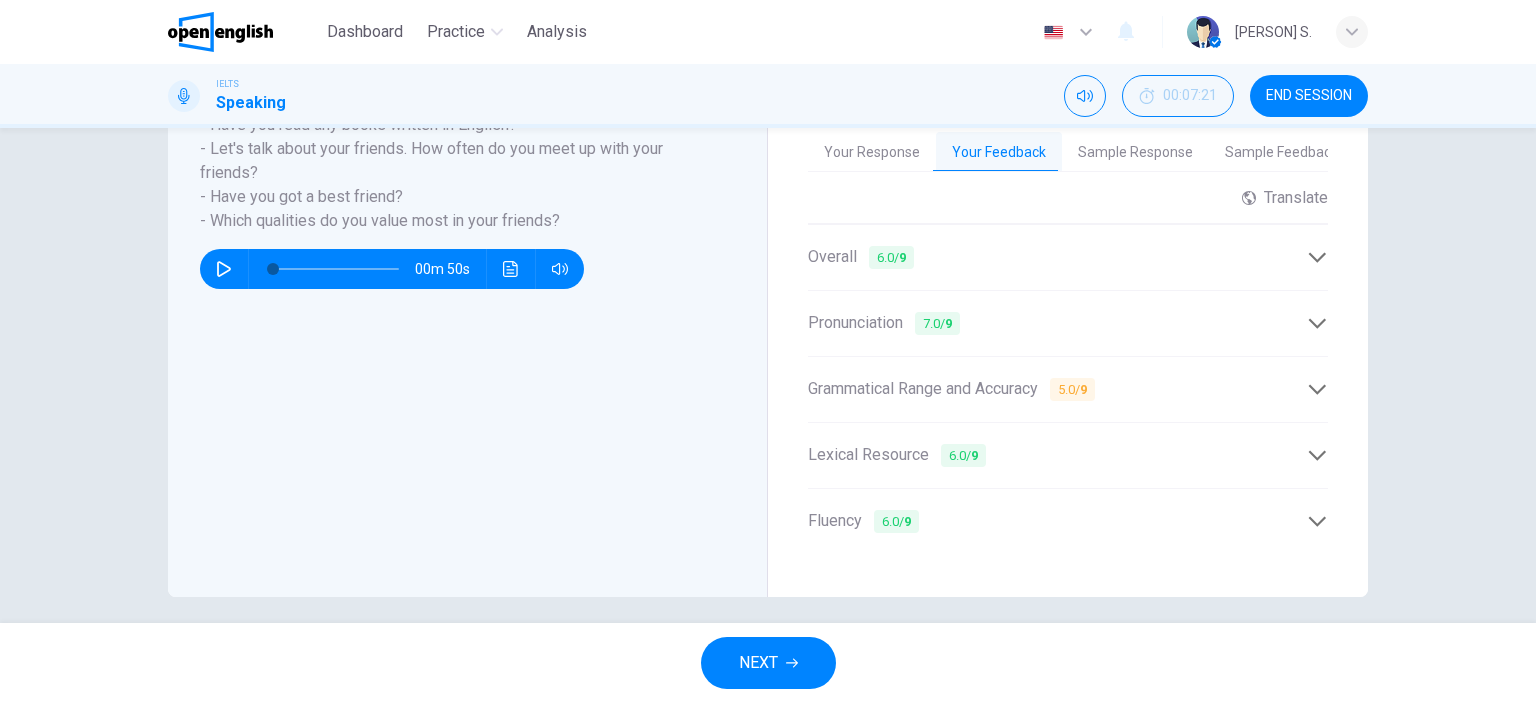 scroll, scrollTop: 188, scrollLeft: 0, axis: vertical 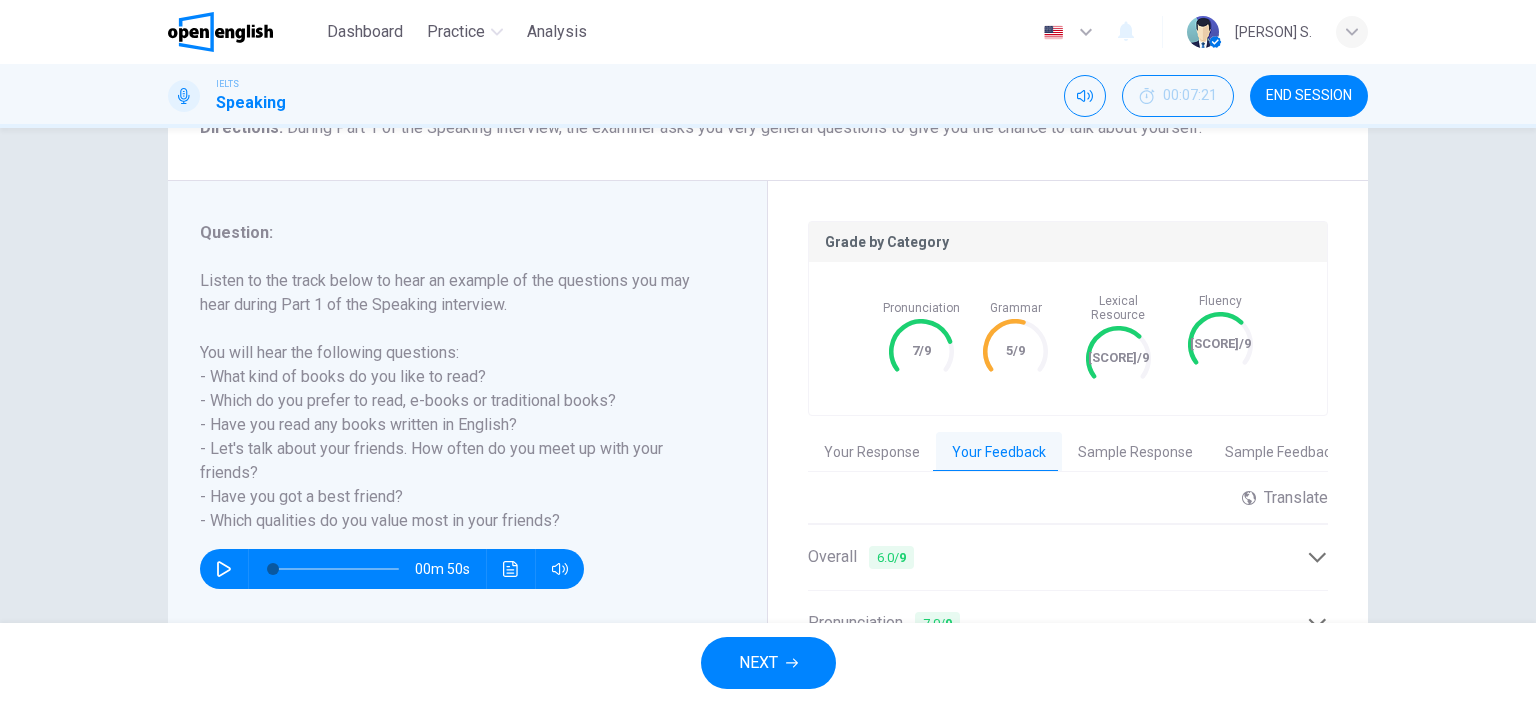 click on "Your Response" at bounding box center [872, 453] 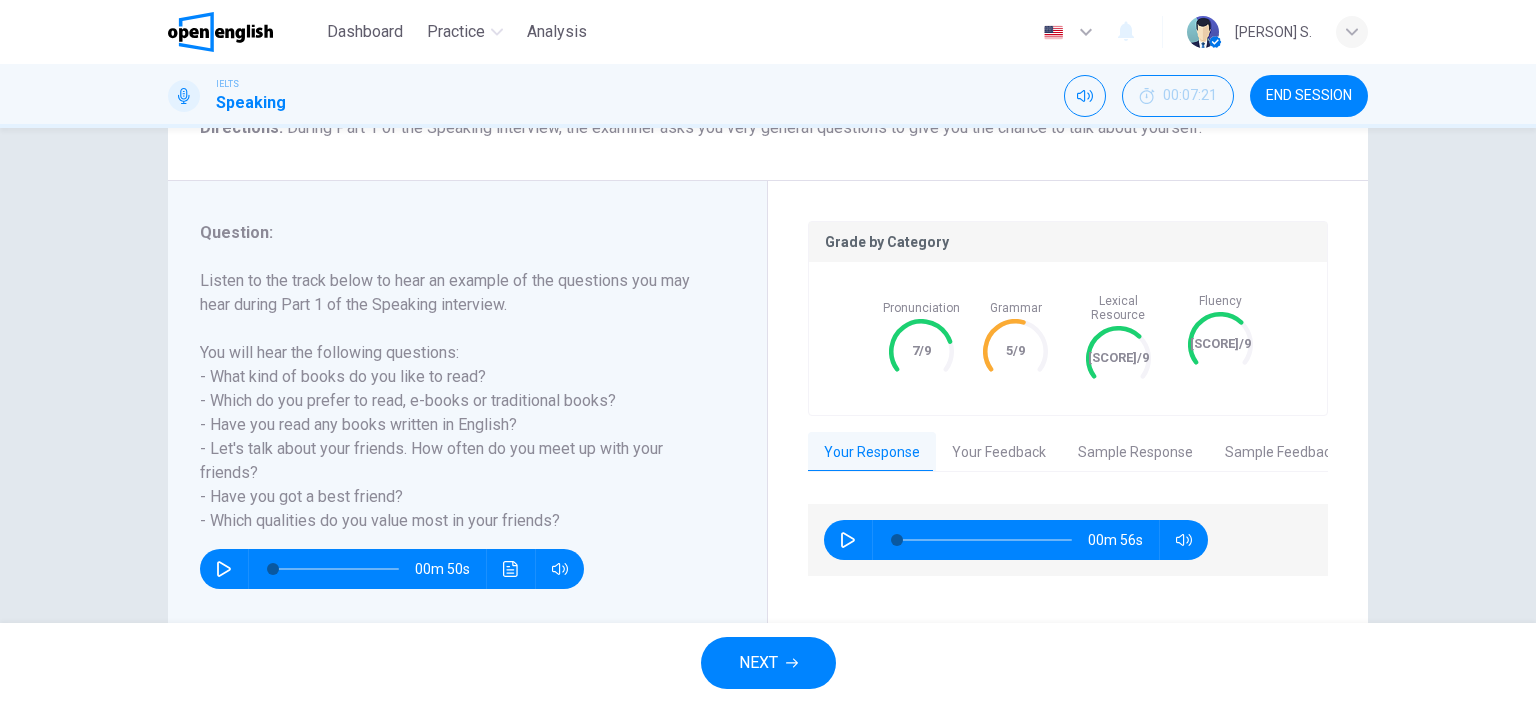 click on "Your Feedback" at bounding box center [999, 453] 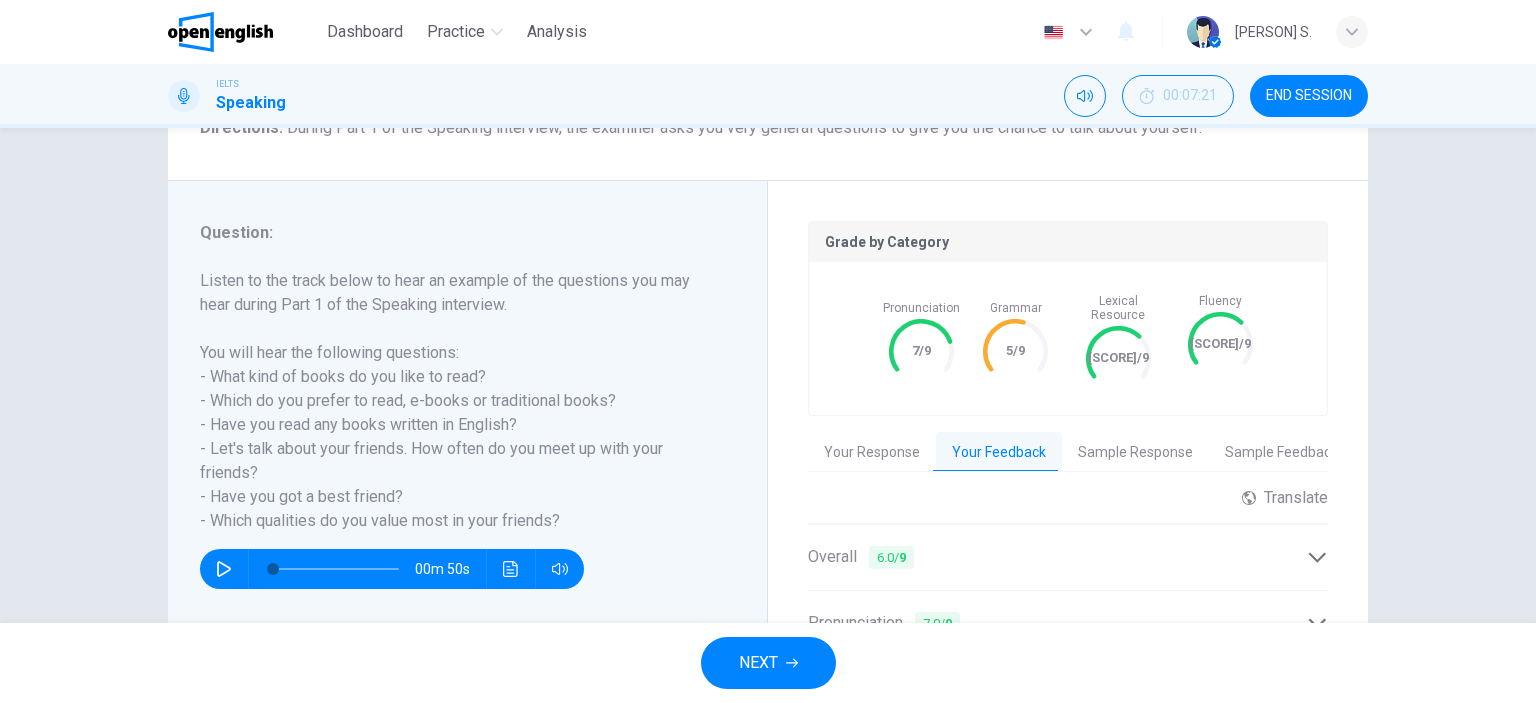 click on "Sample Response" at bounding box center (1135, 453) 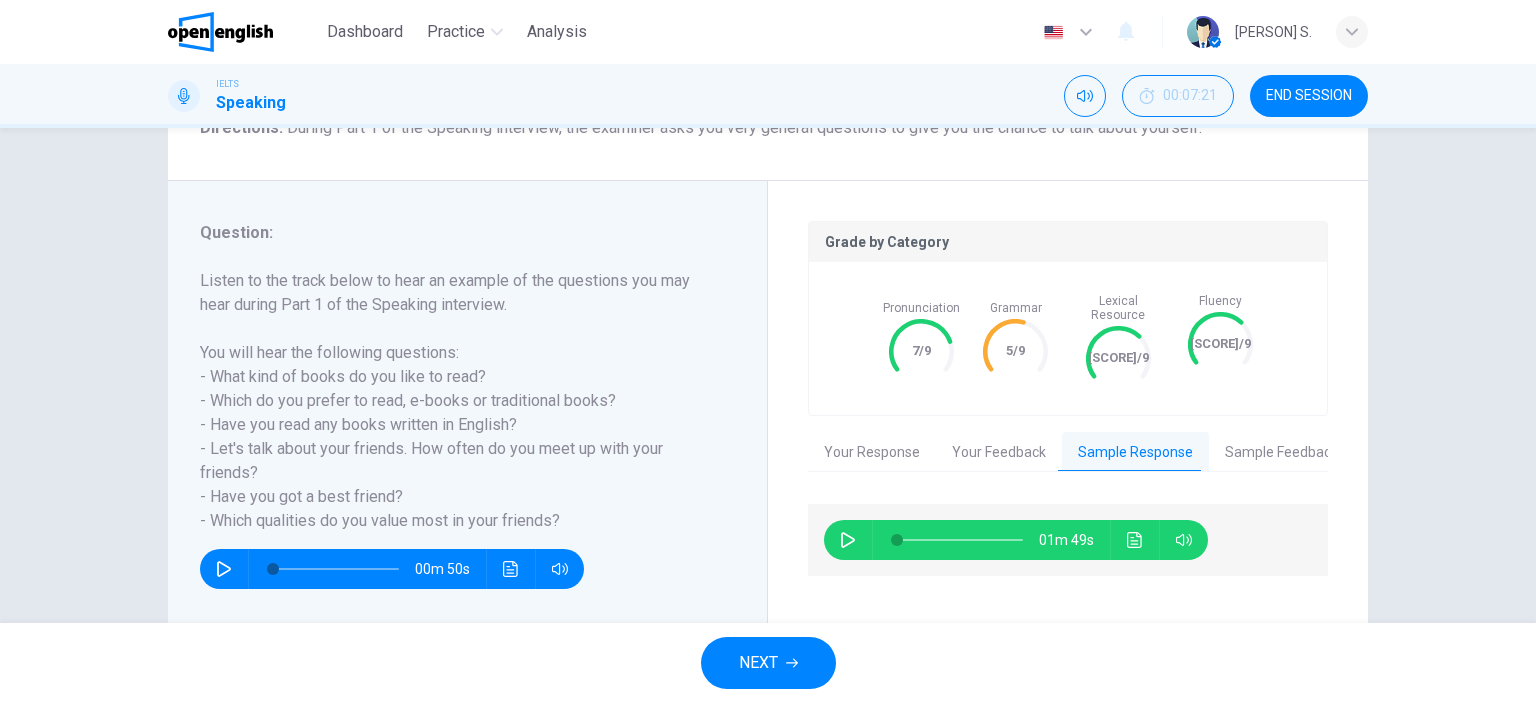 click 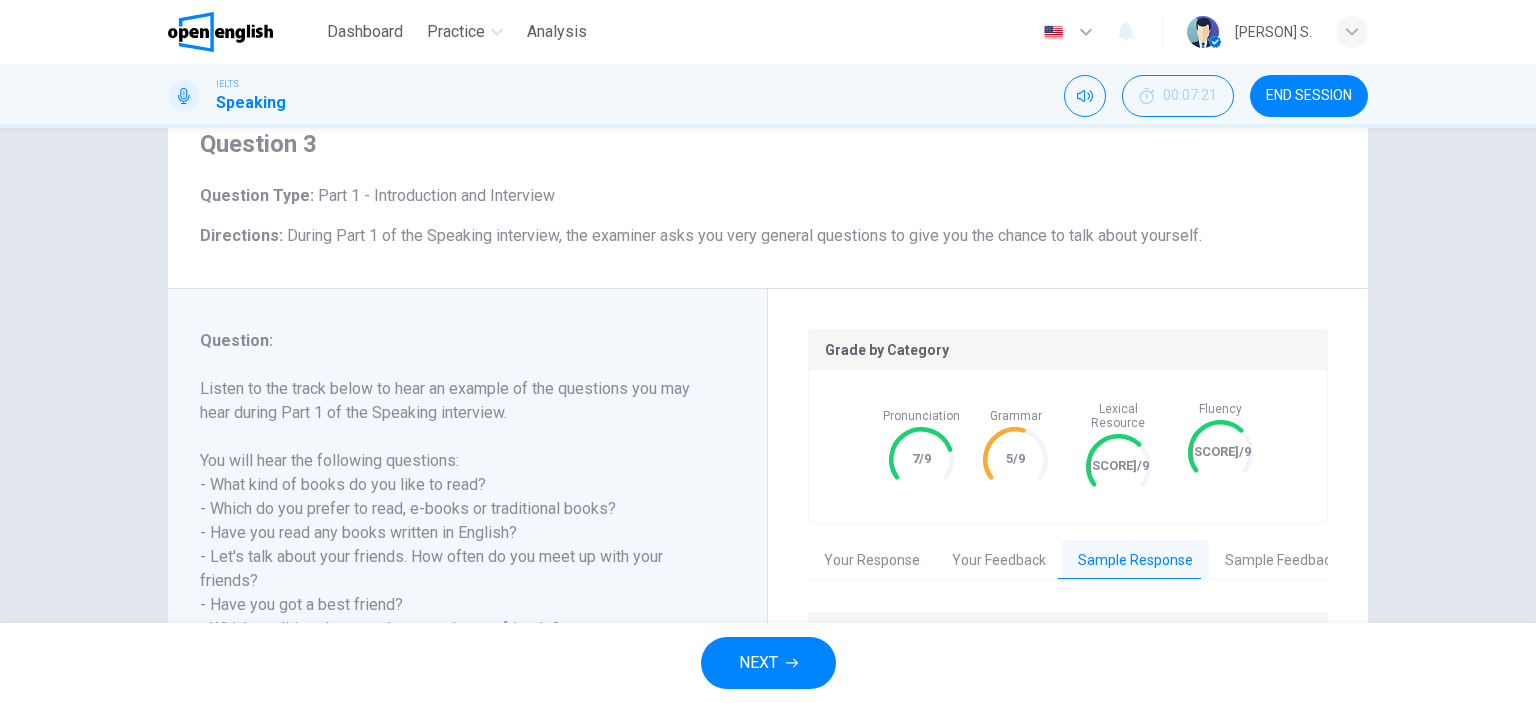 scroll, scrollTop: 280, scrollLeft: 0, axis: vertical 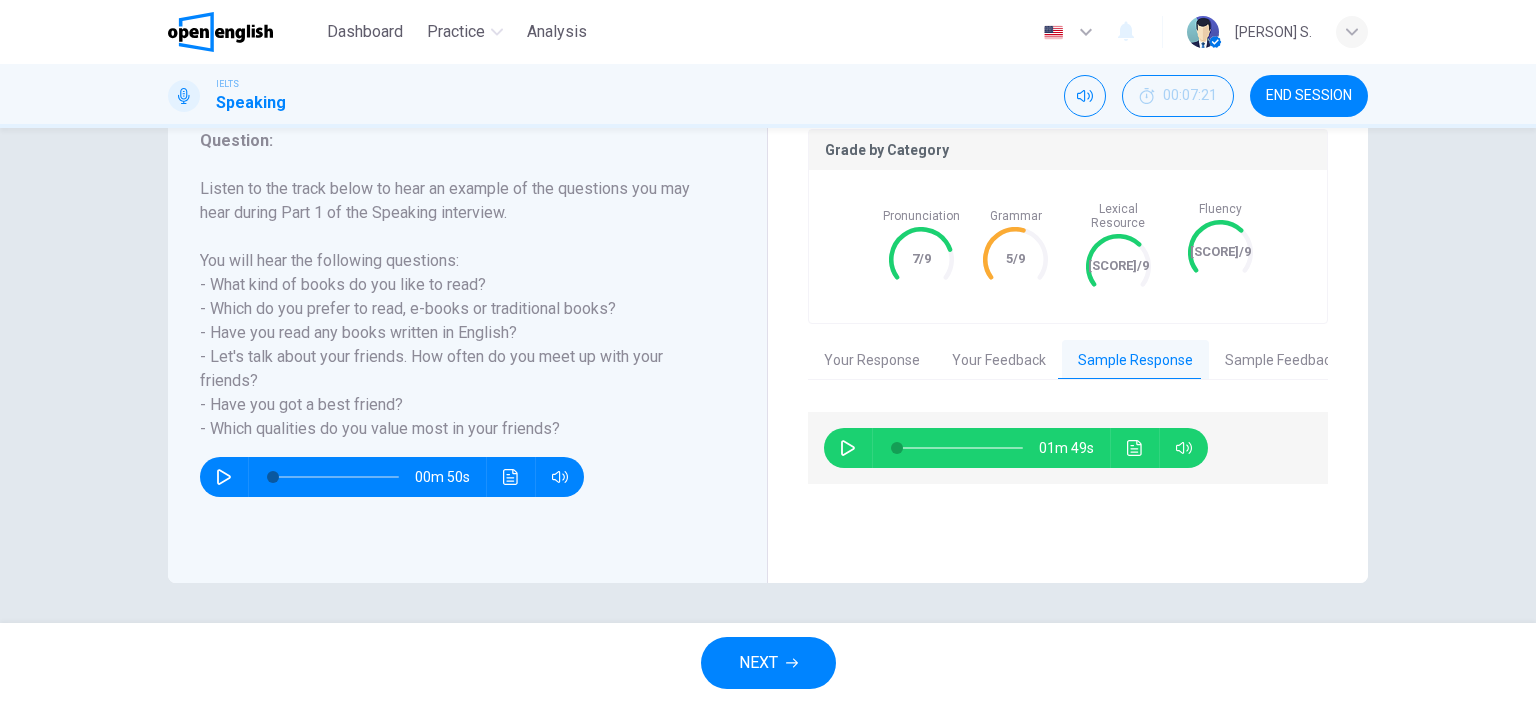 type on "*" 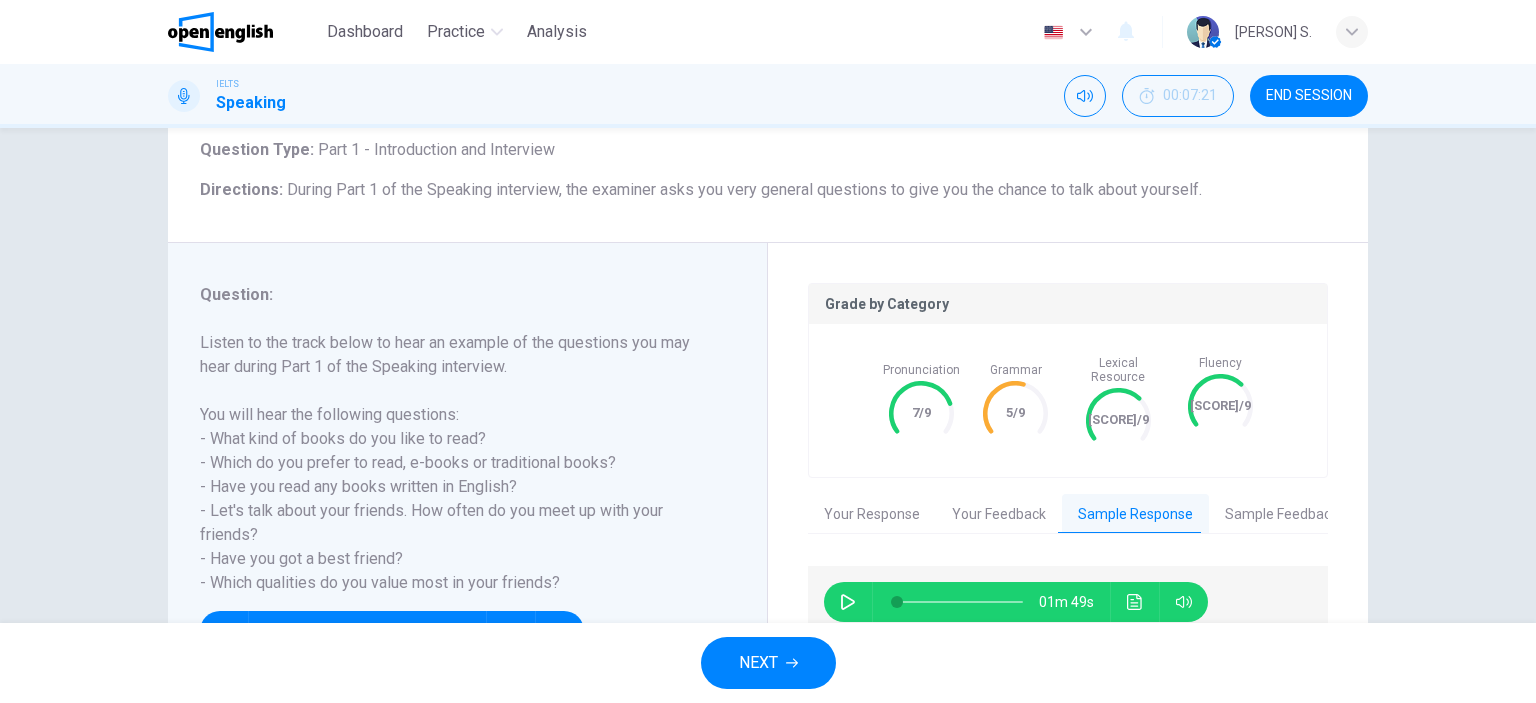 scroll, scrollTop: 0, scrollLeft: 0, axis: both 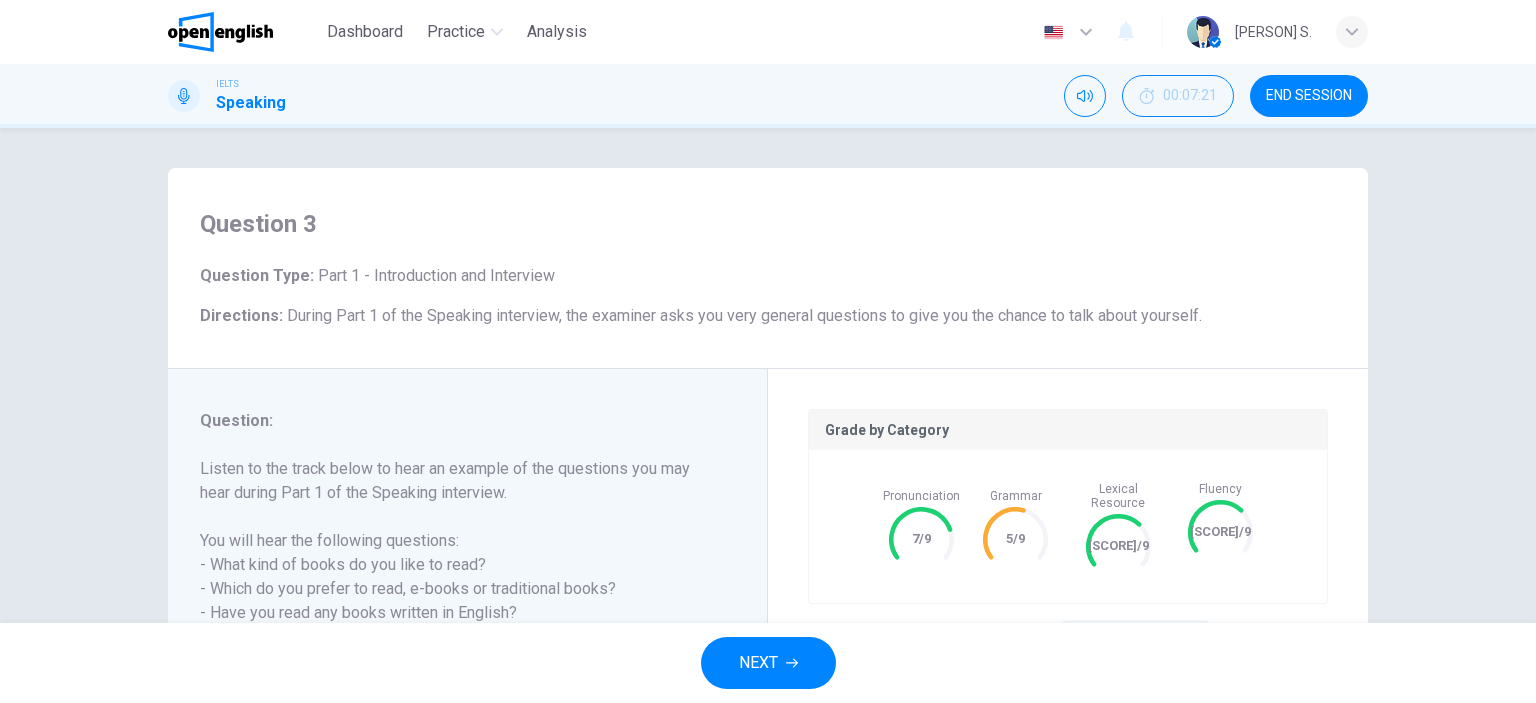 click on "END SESSION" at bounding box center (1309, 96) 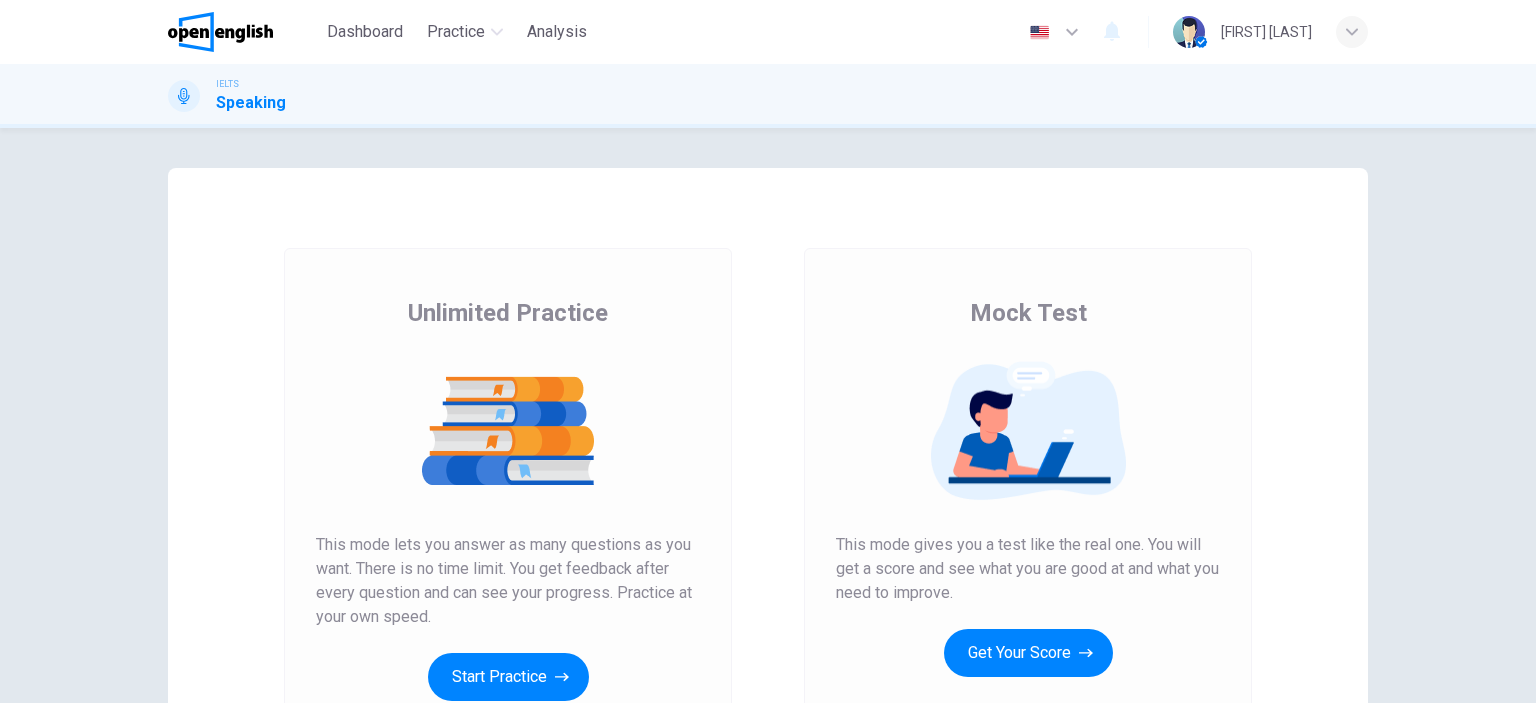 scroll, scrollTop: 0, scrollLeft: 0, axis: both 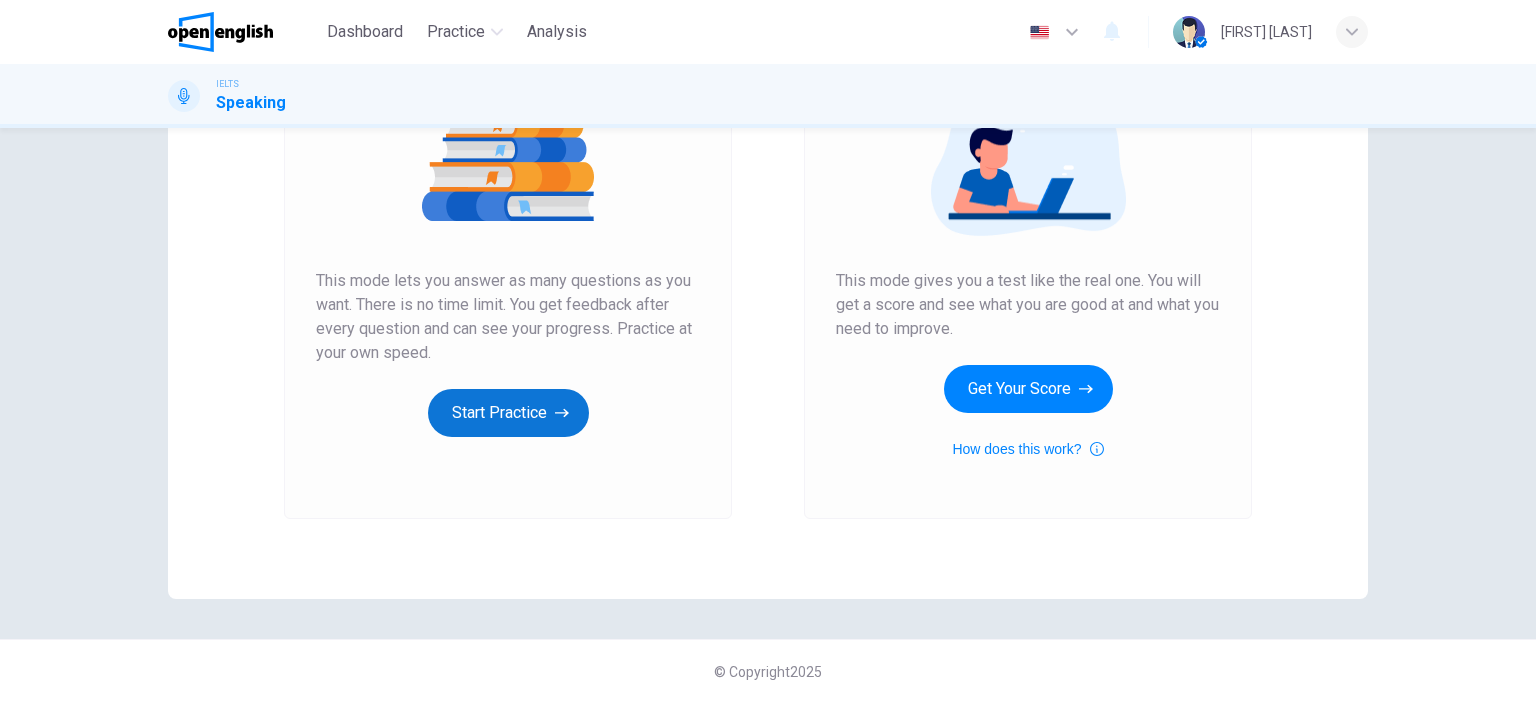 click on "Start Practice" at bounding box center (508, 413) 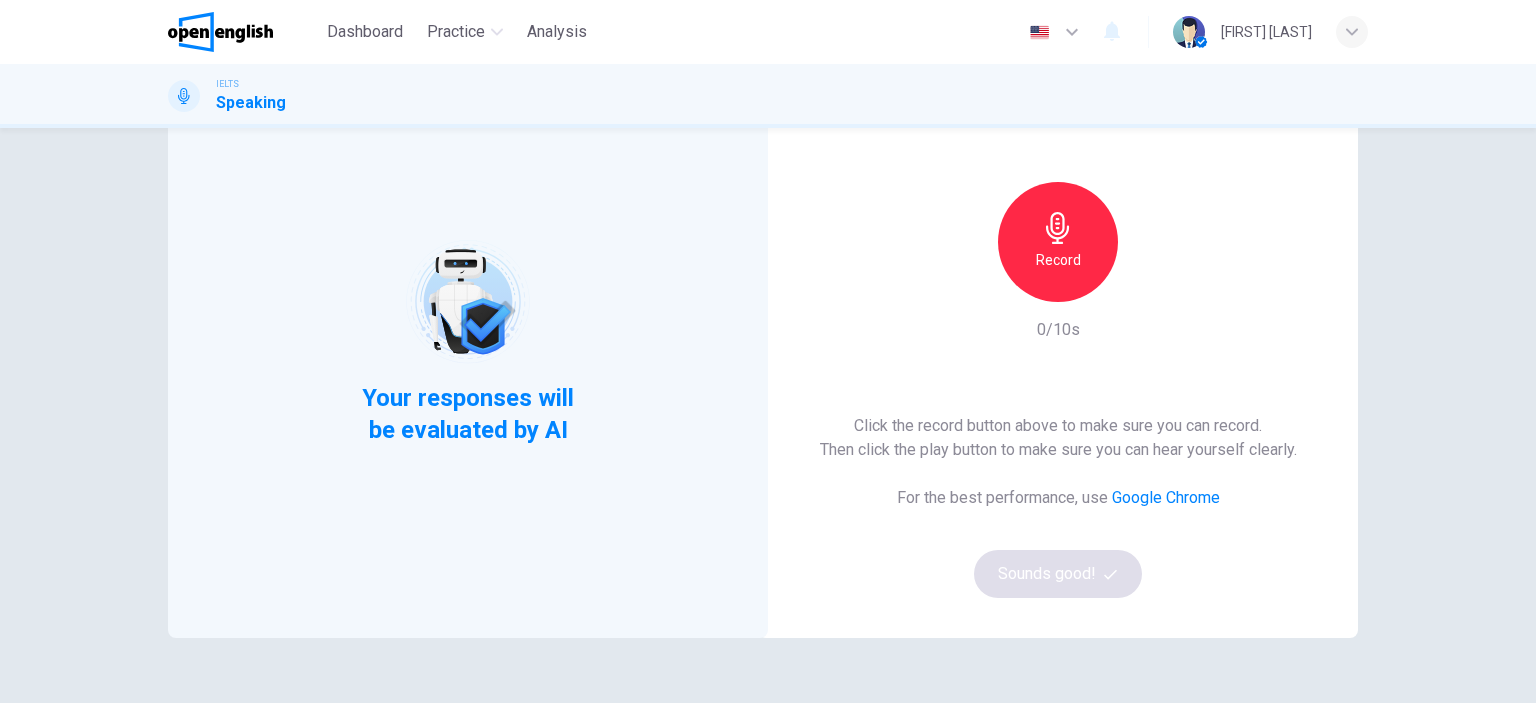 scroll, scrollTop: 0, scrollLeft: 0, axis: both 